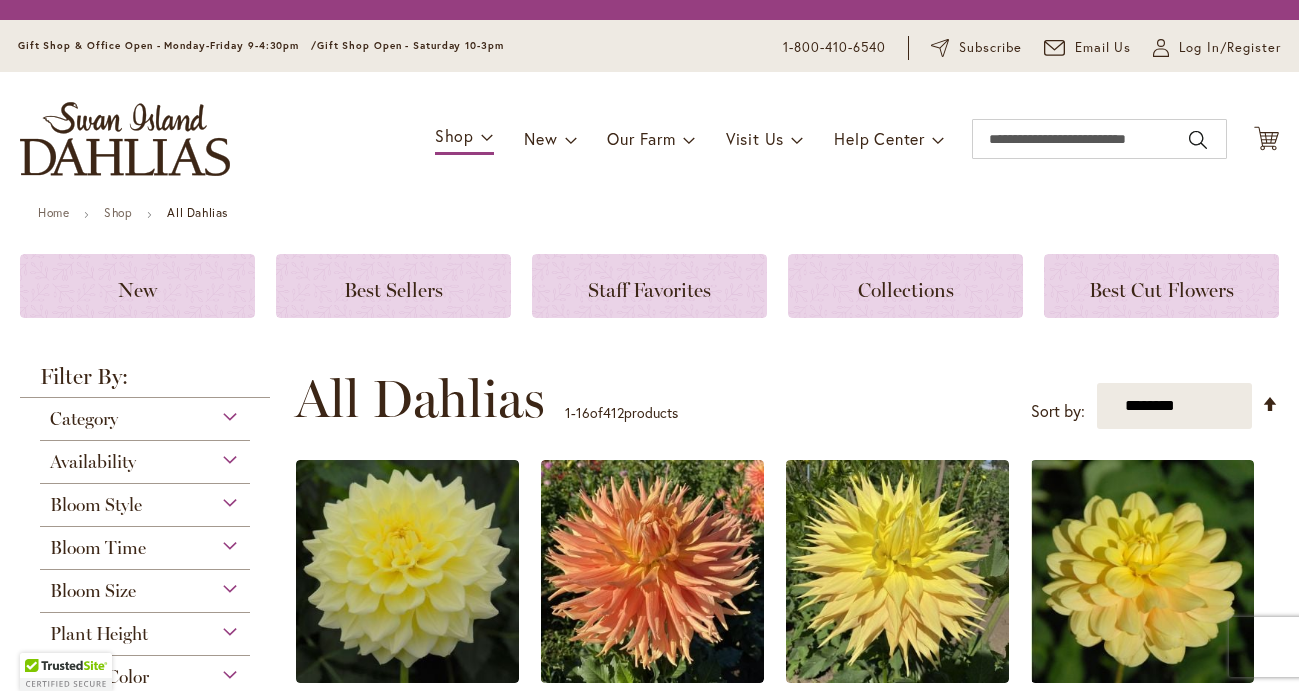 scroll, scrollTop: 0, scrollLeft: 0, axis: both 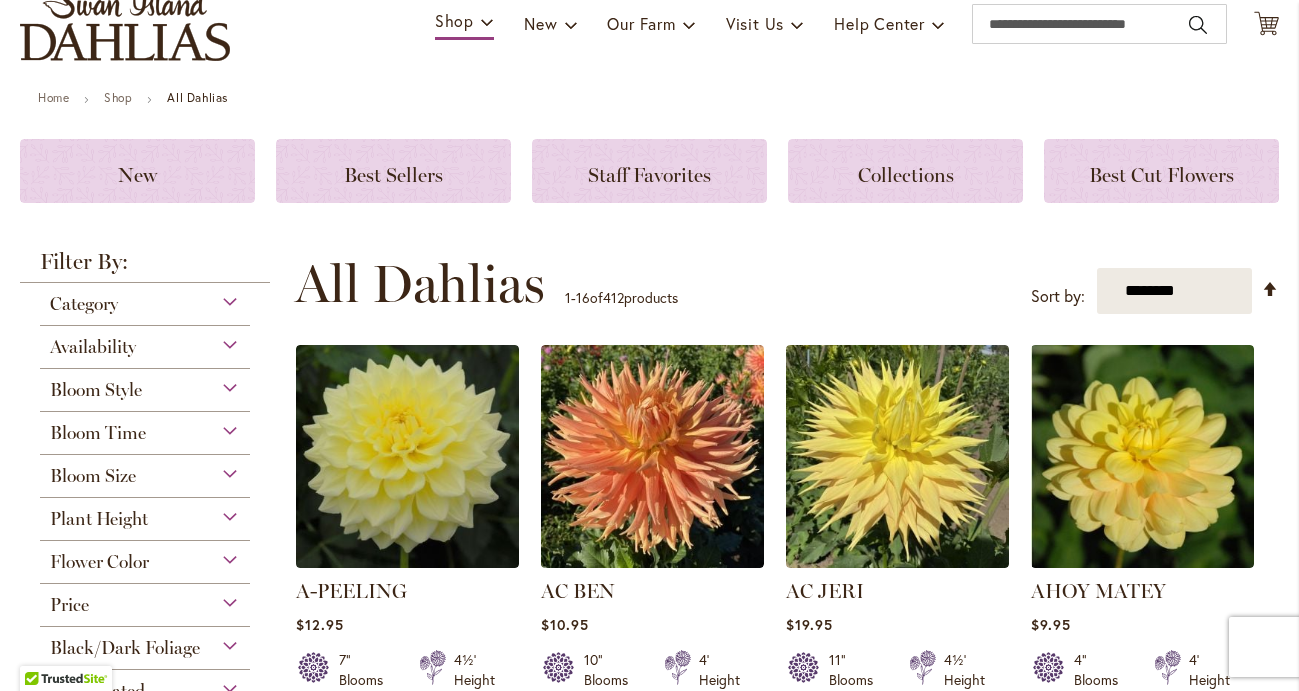 click on "Flower Color" at bounding box center [145, 557] 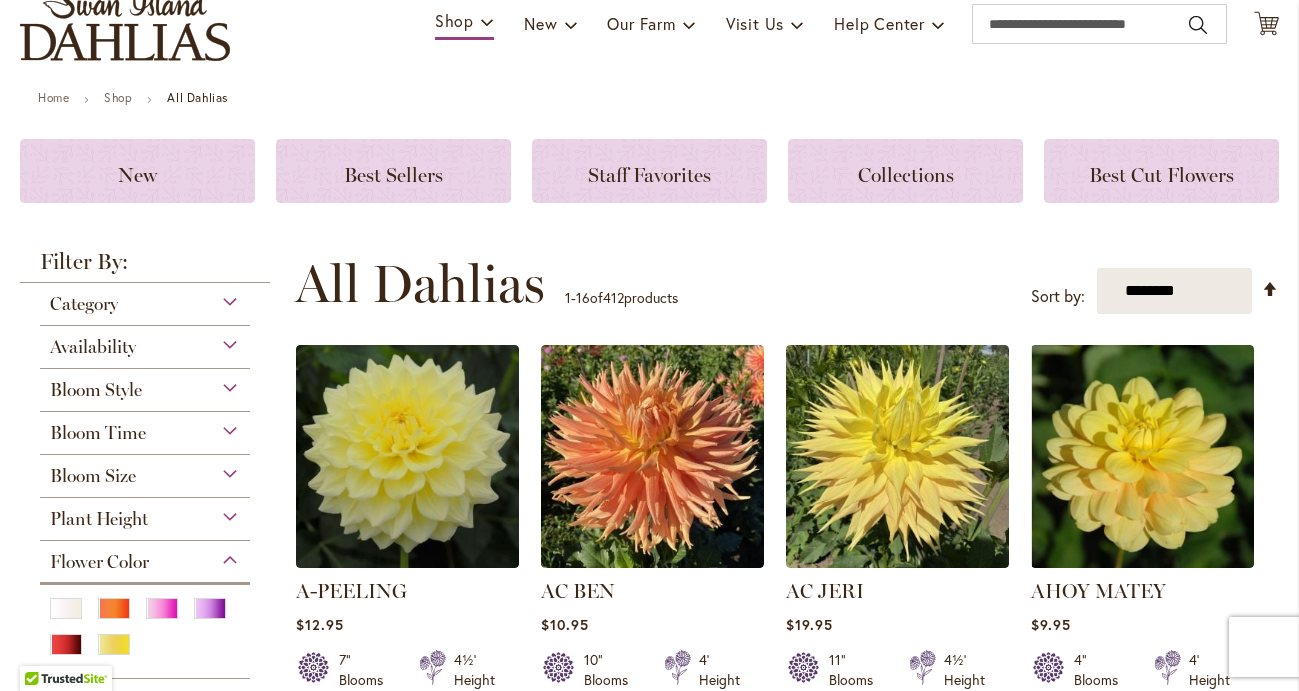 scroll, scrollTop: 0, scrollLeft: 0, axis: both 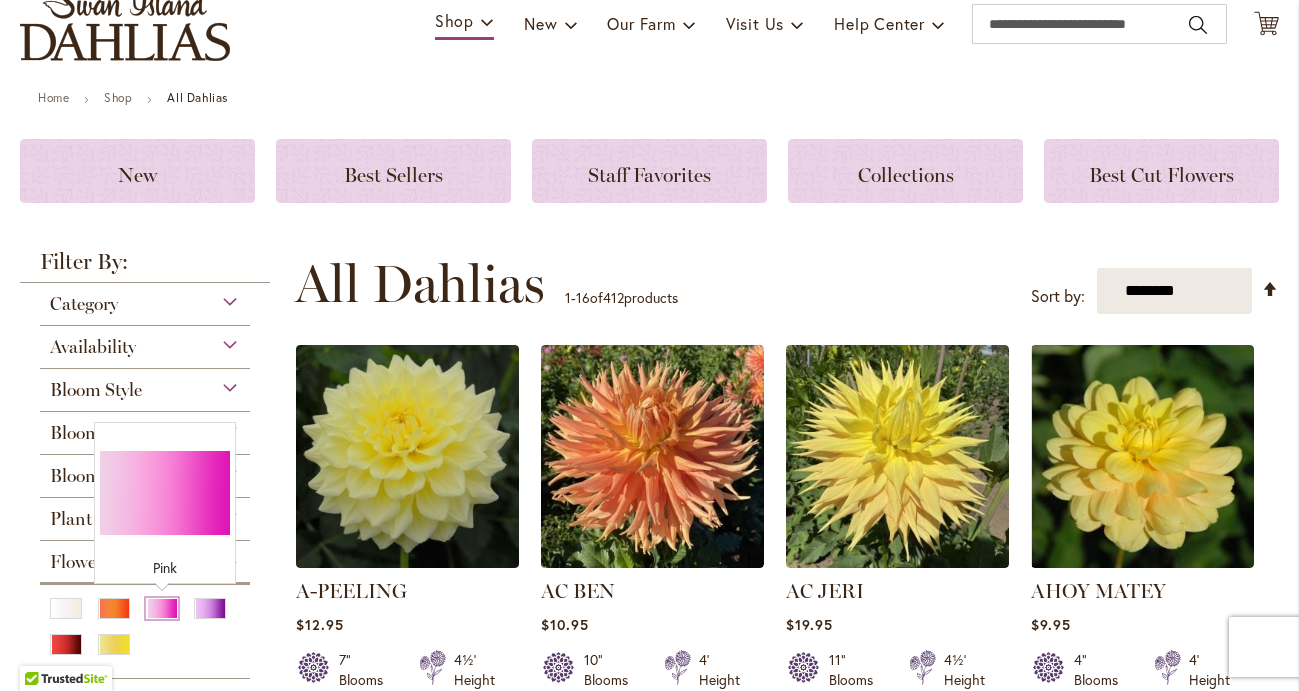 click at bounding box center (162, 608) 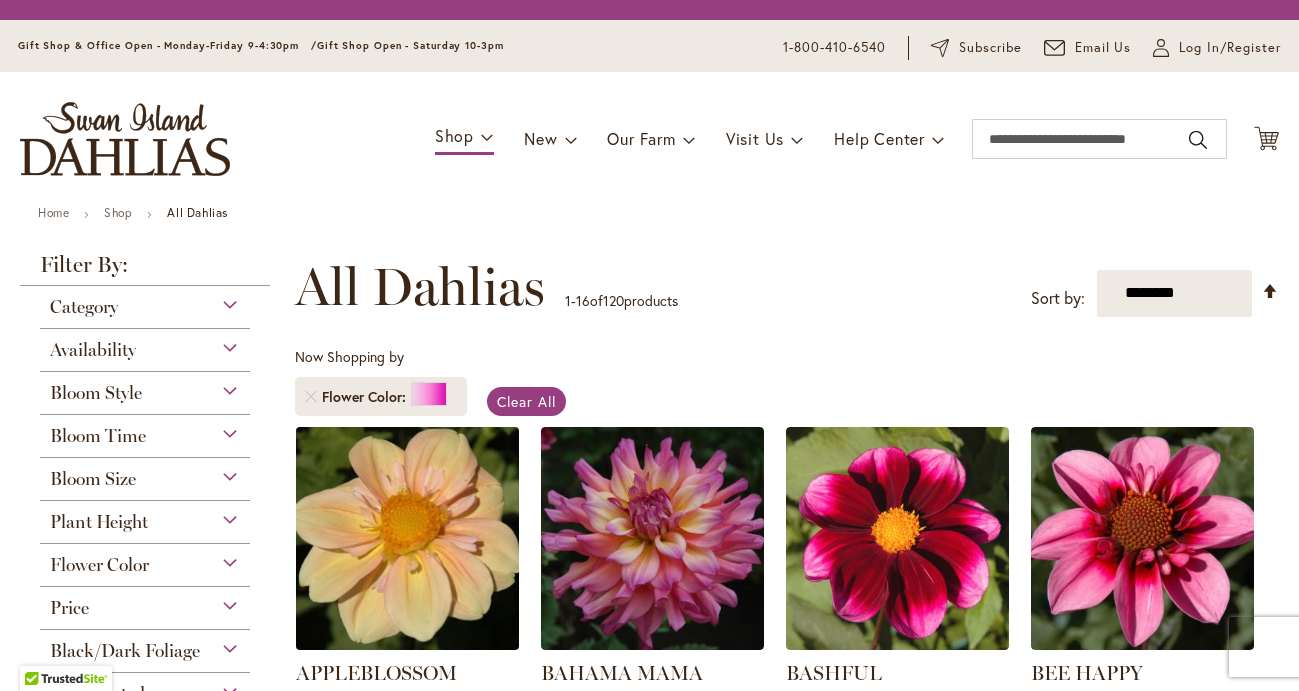 scroll, scrollTop: 0, scrollLeft: 0, axis: both 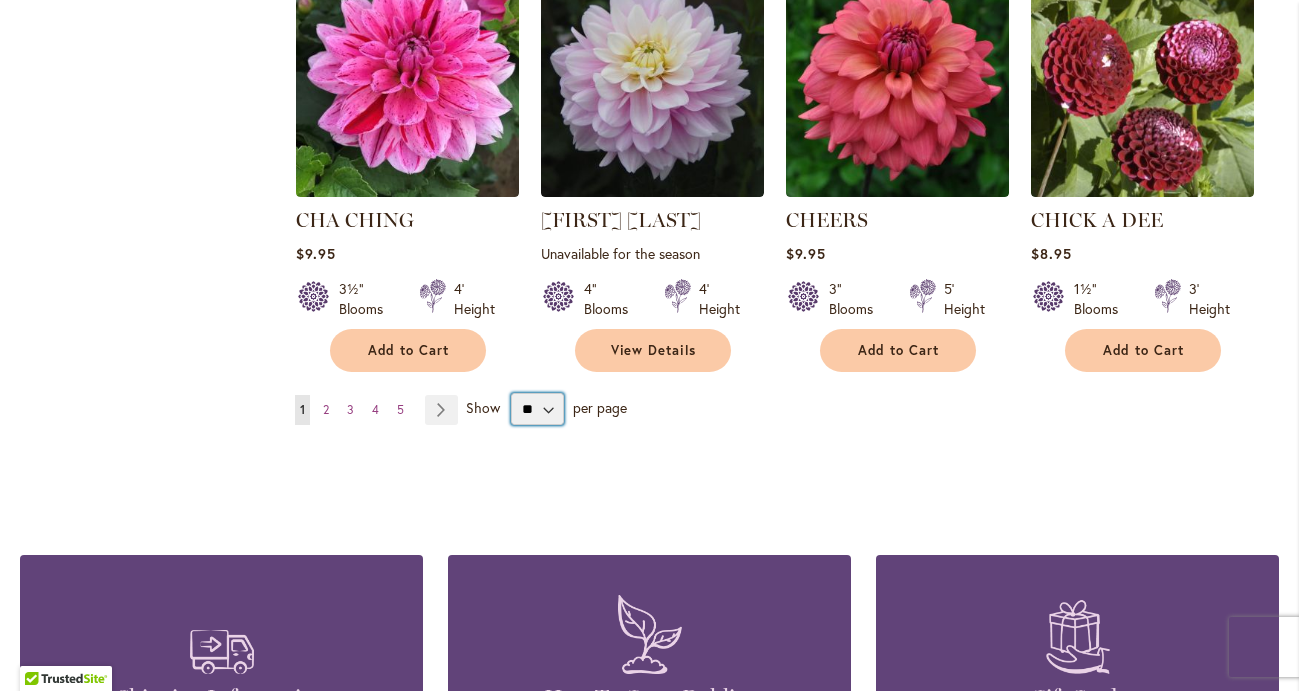 select on "**" 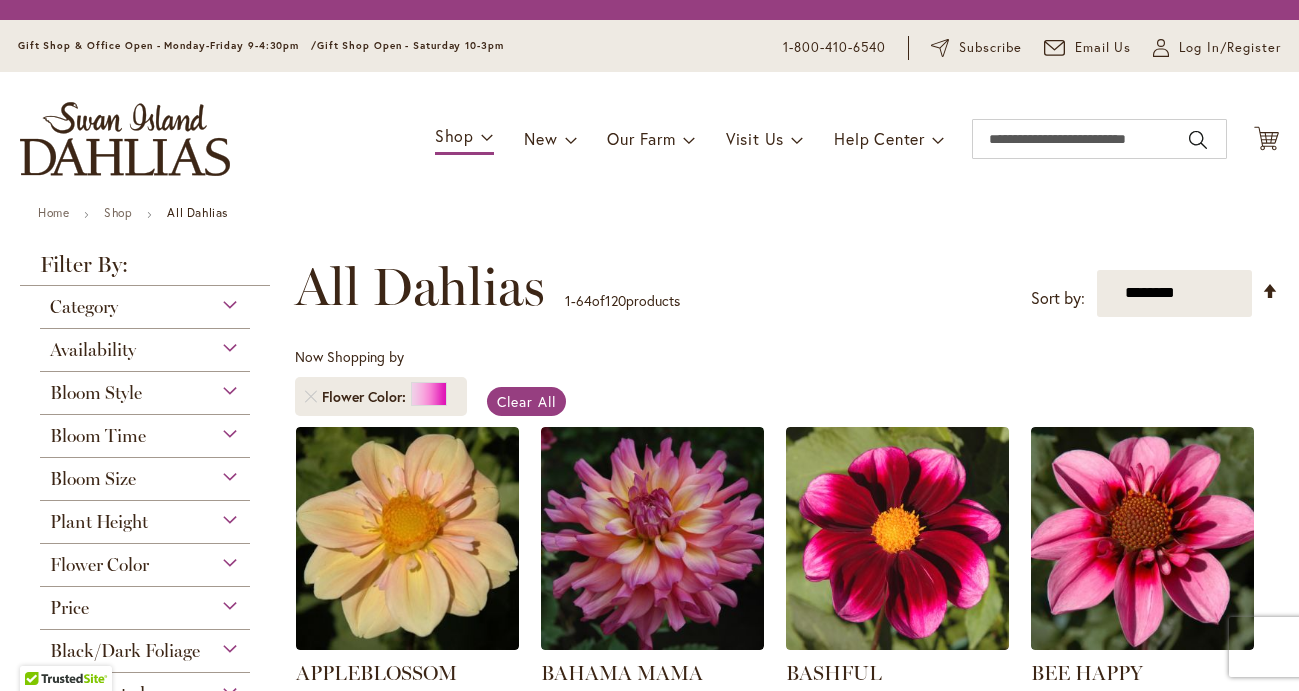 scroll, scrollTop: 0, scrollLeft: 0, axis: both 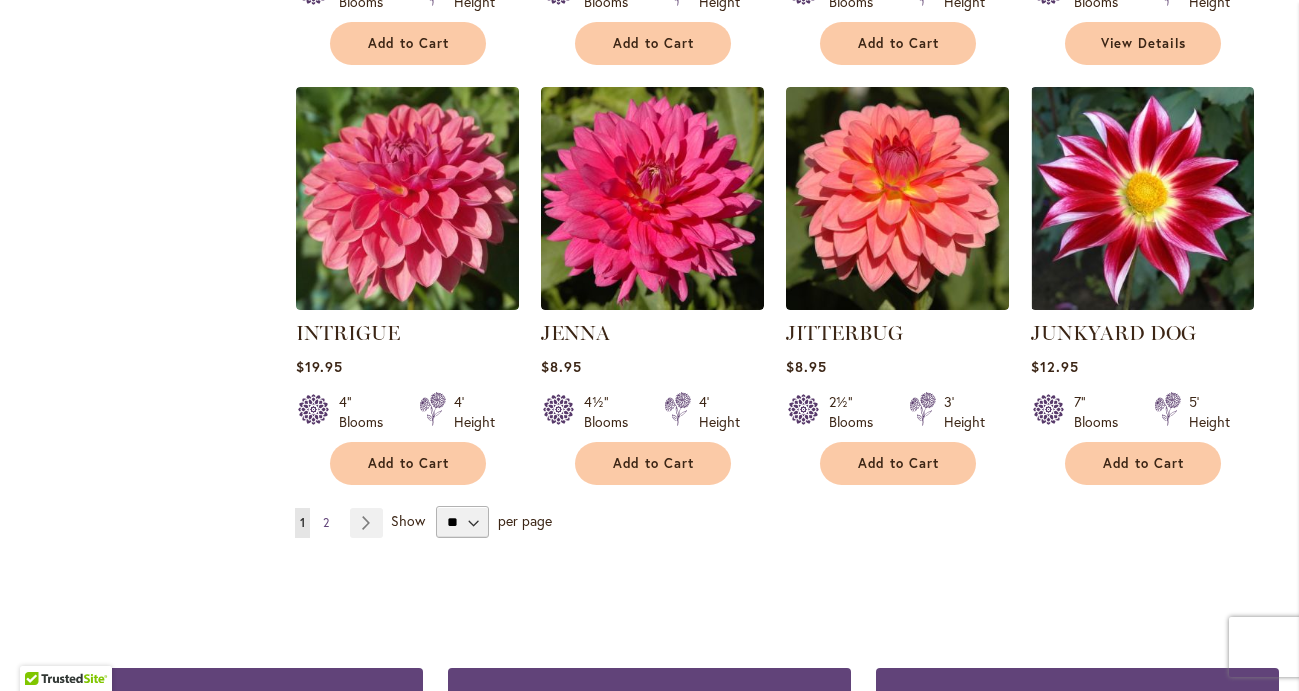 click on "2" at bounding box center (326, 522) 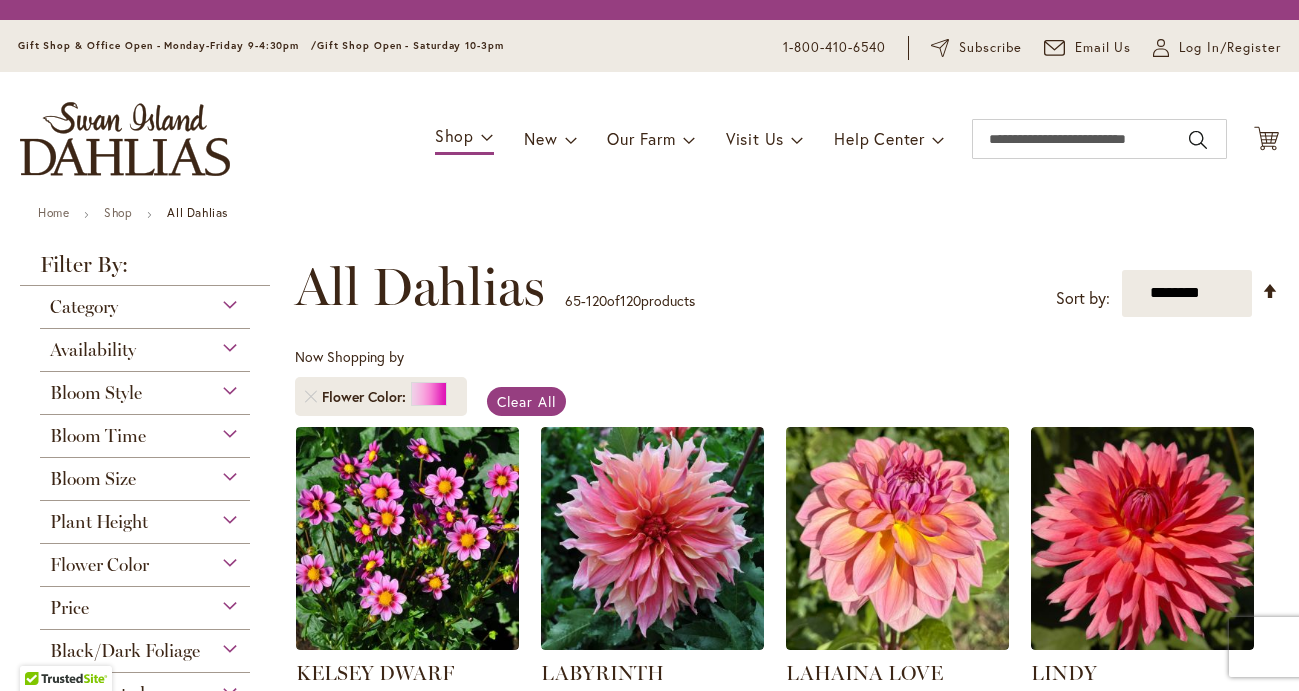 scroll, scrollTop: 0, scrollLeft: 0, axis: both 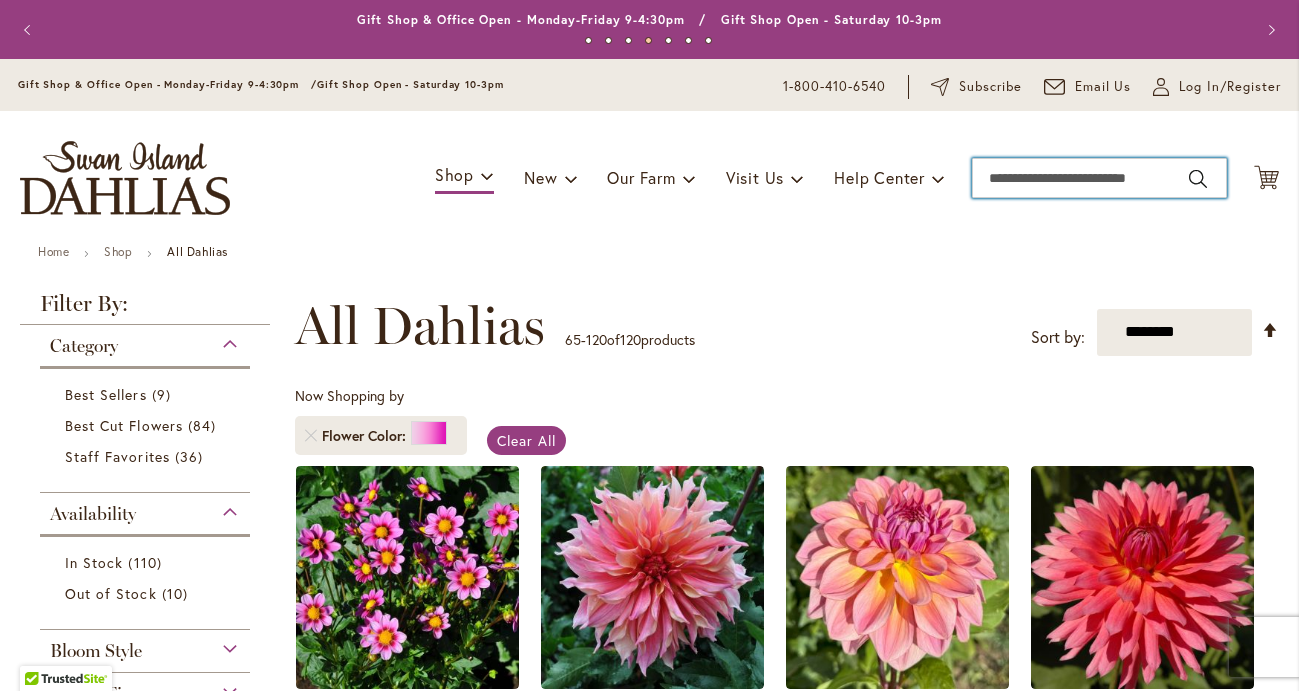 click on "Search" at bounding box center (1099, 178) 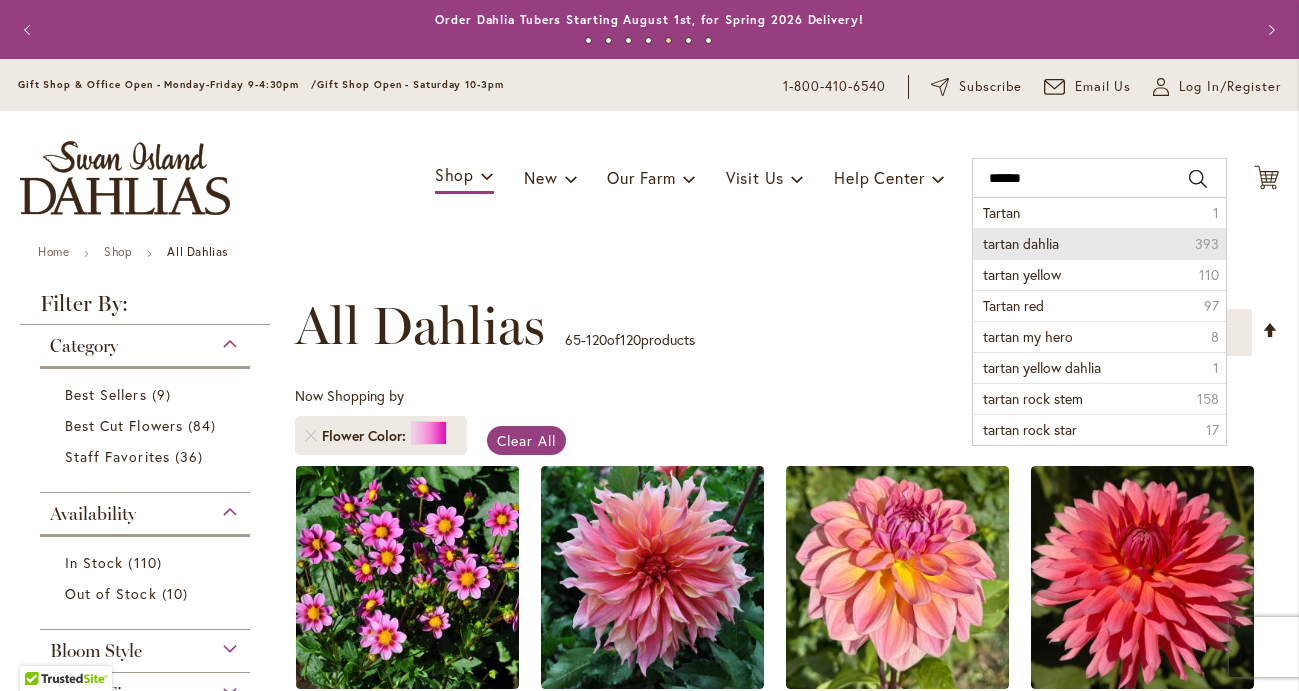 click on "tartan dahlia 393" at bounding box center (1099, 243) 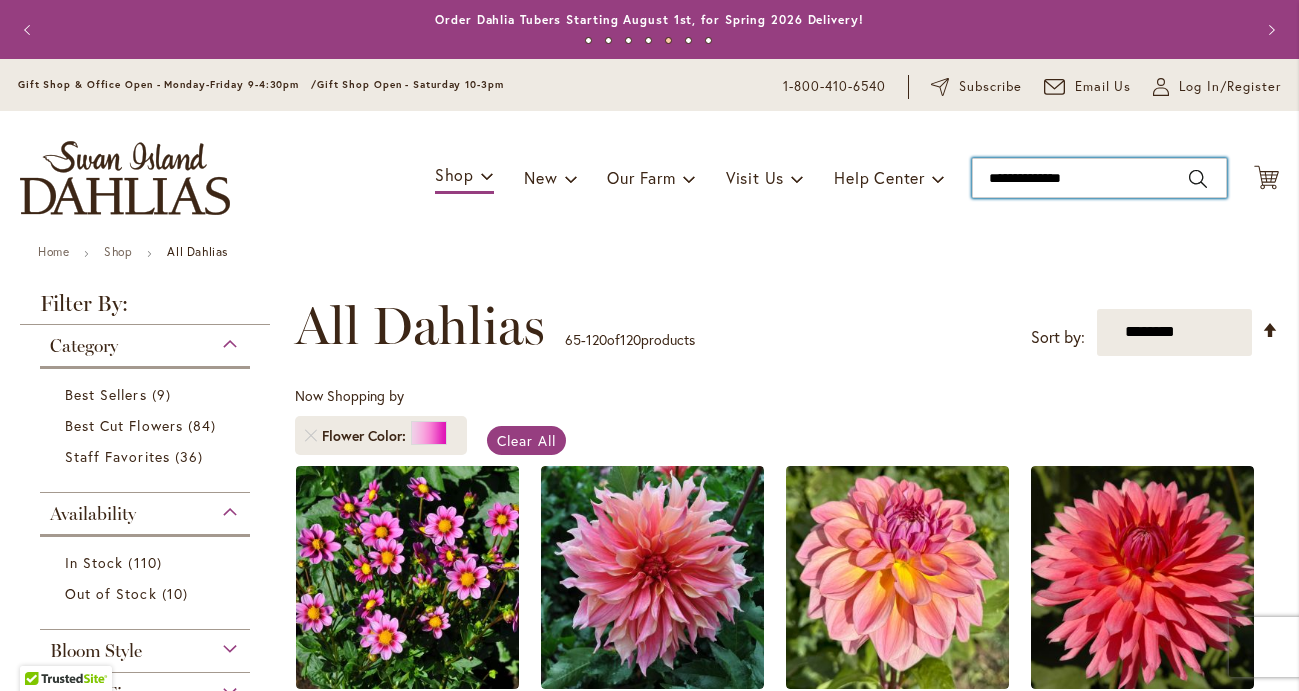 type on "**********" 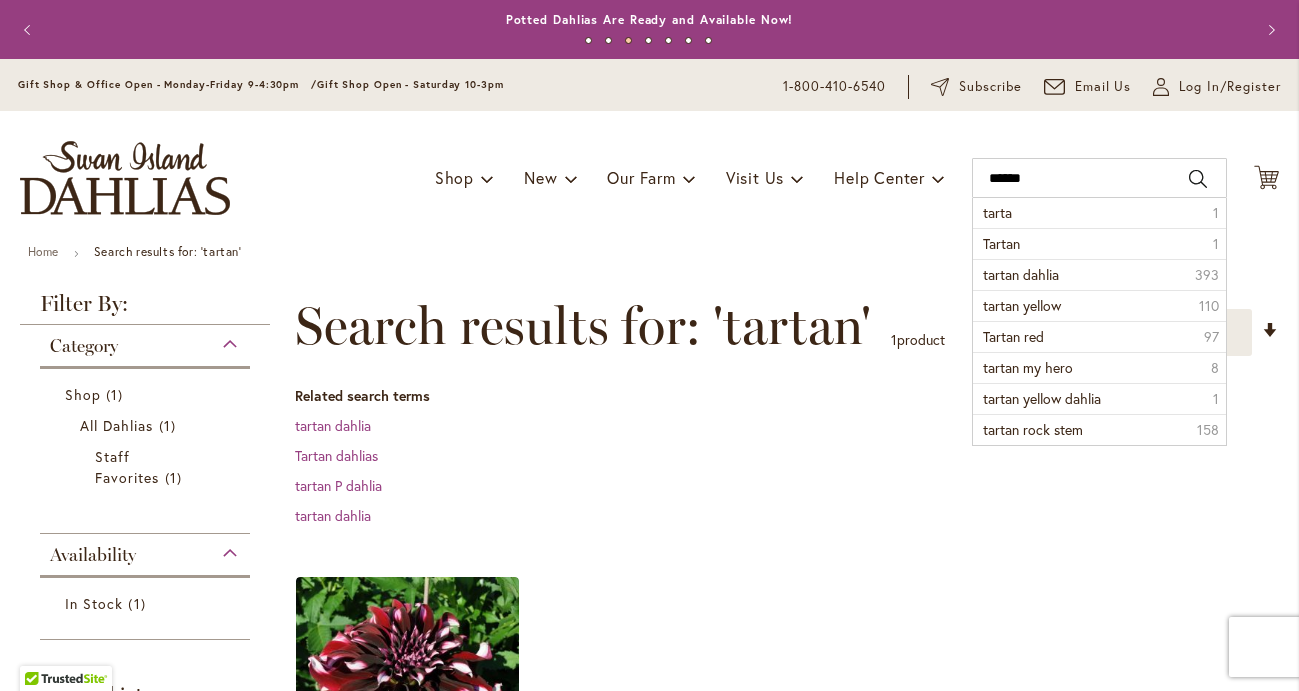 scroll, scrollTop: 0, scrollLeft: 0, axis: both 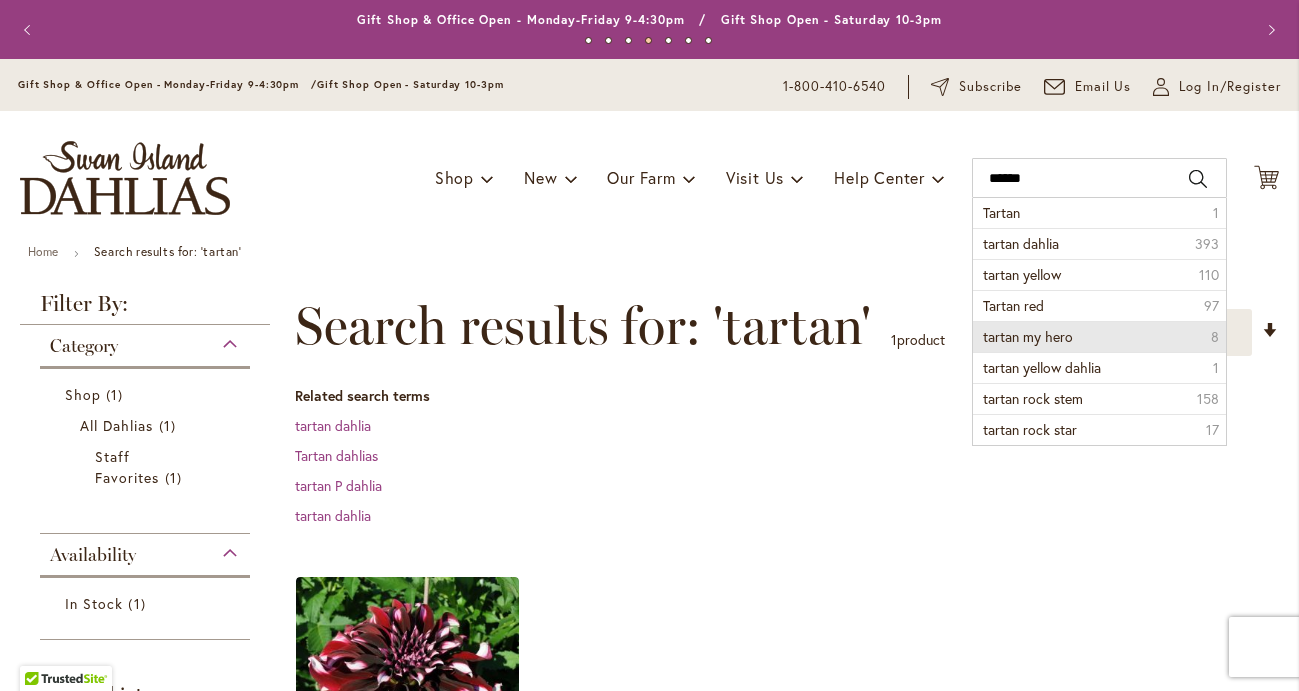 click on "tartan my hero 8" at bounding box center [1099, 336] 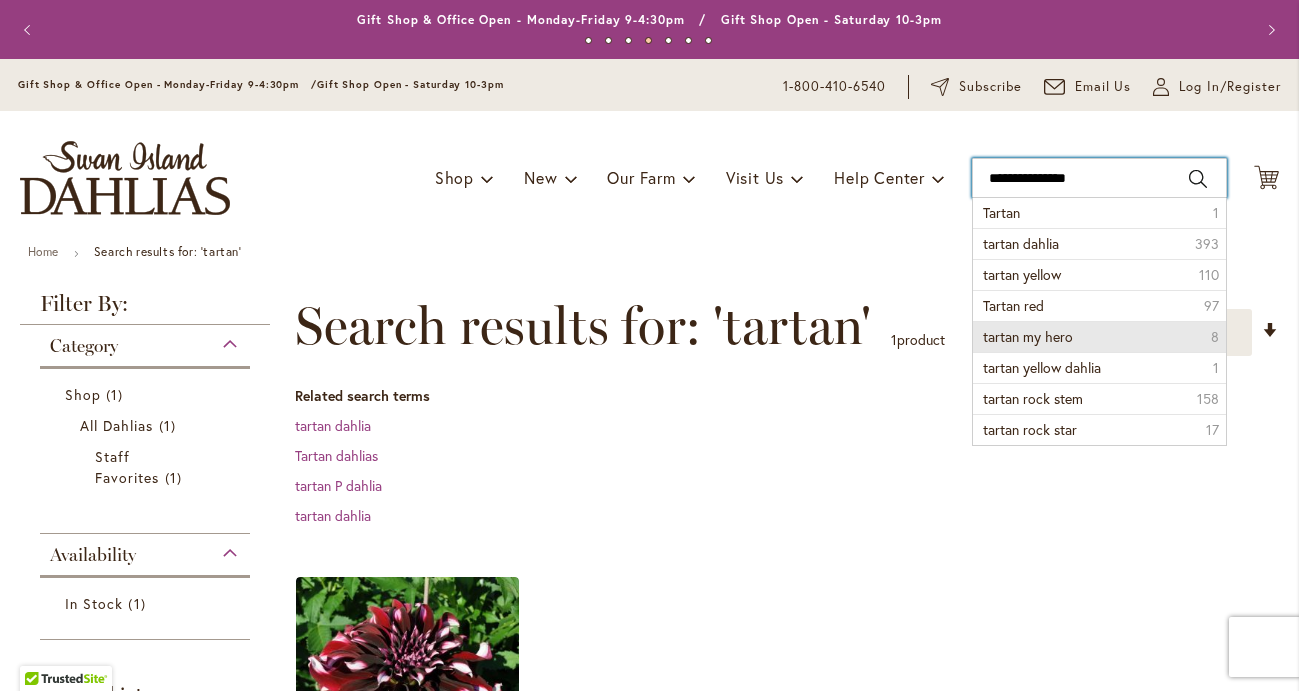 type on "**********" 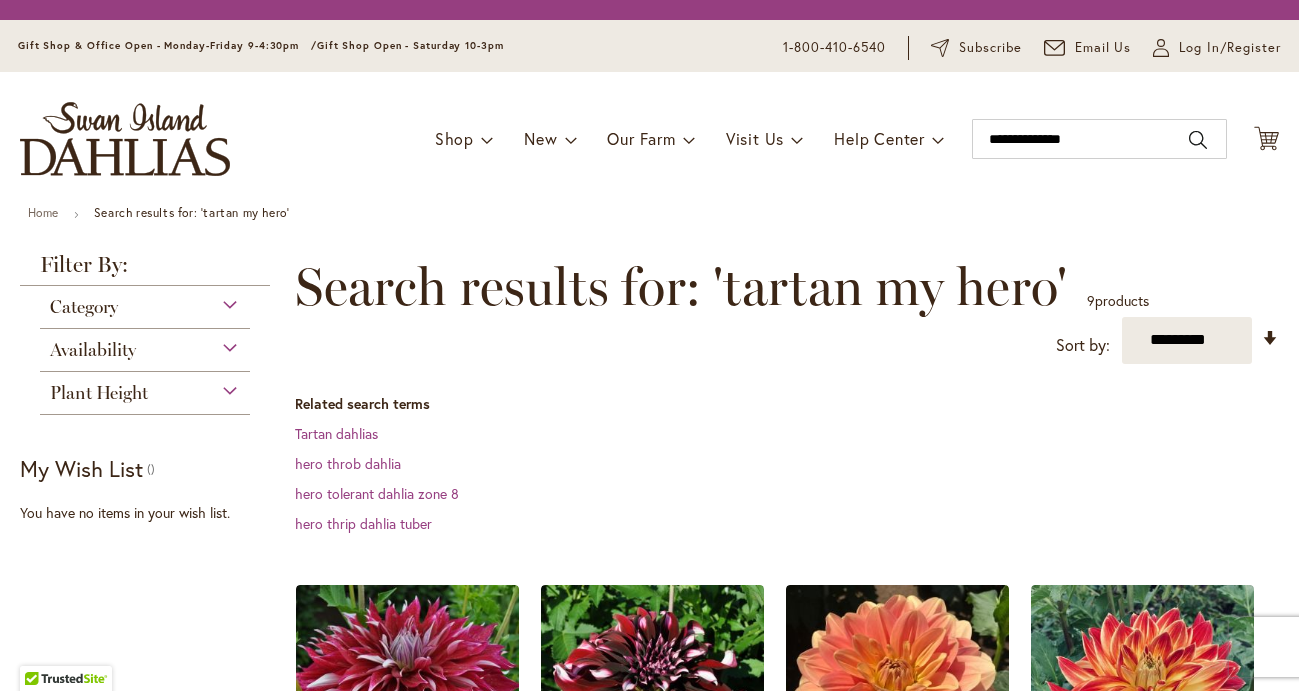 scroll, scrollTop: 0, scrollLeft: 0, axis: both 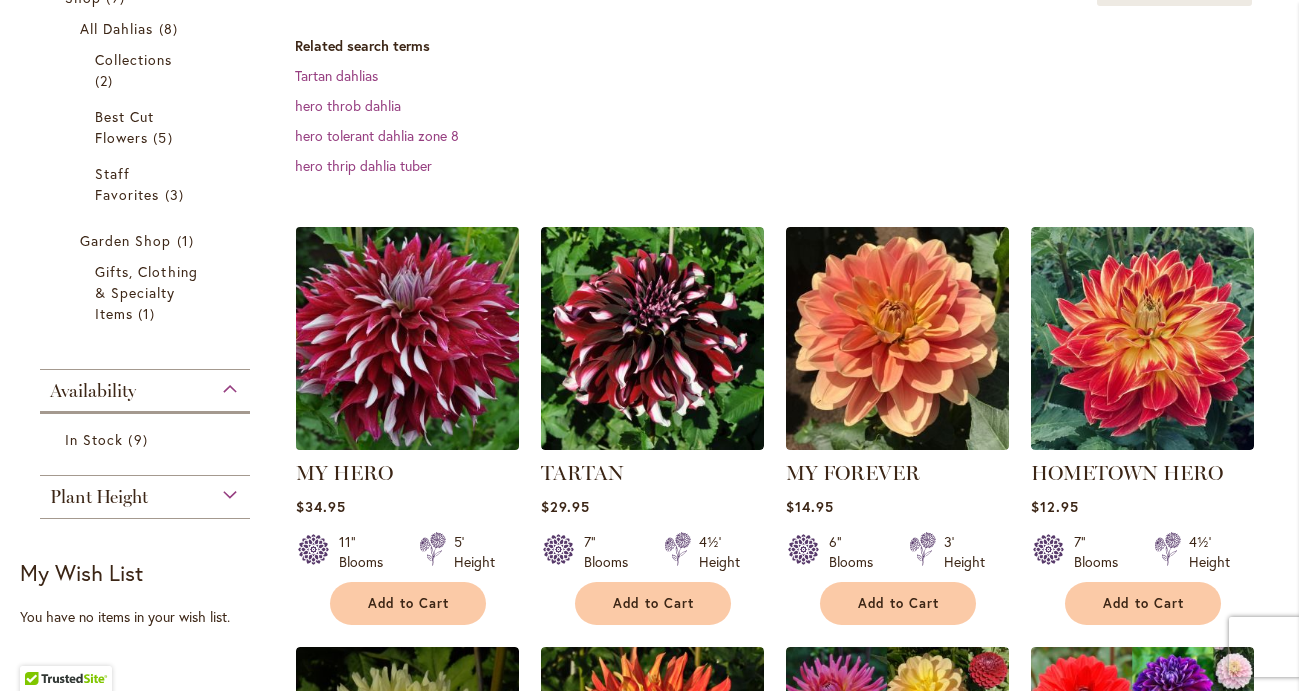 click at bounding box center [407, 338] 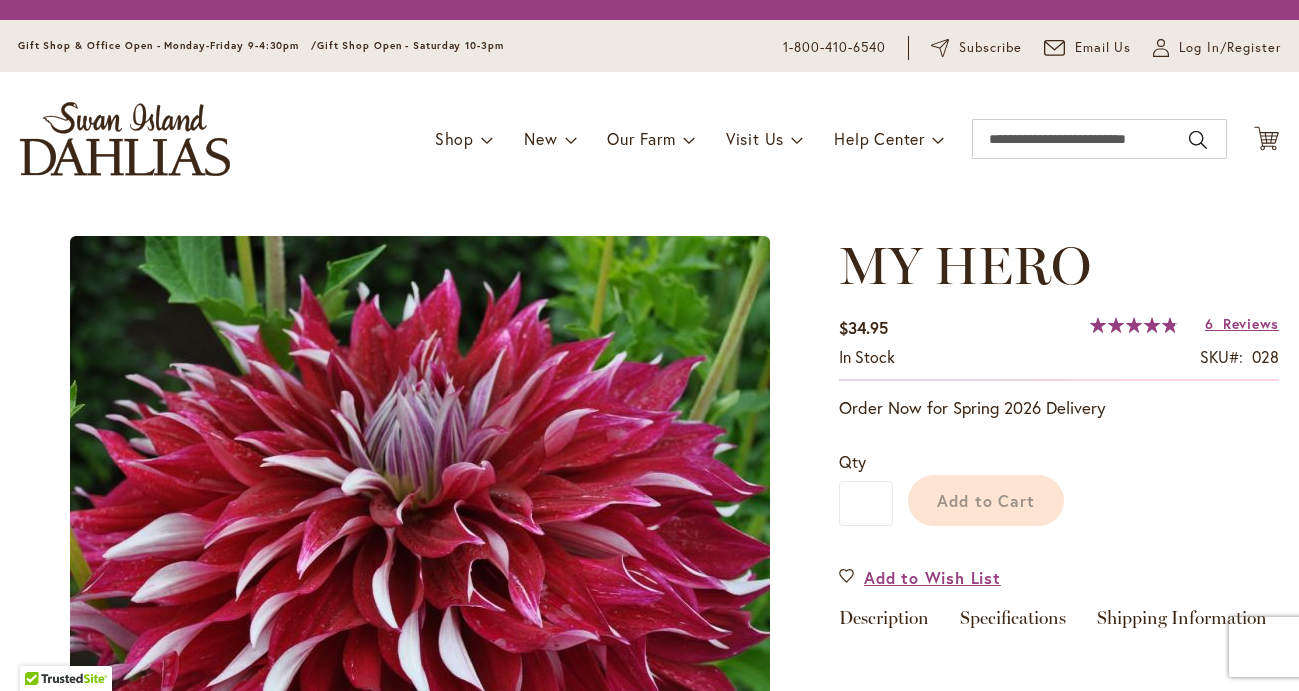 scroll, scrollTop: 0, scrollLeft: 0, axis: both 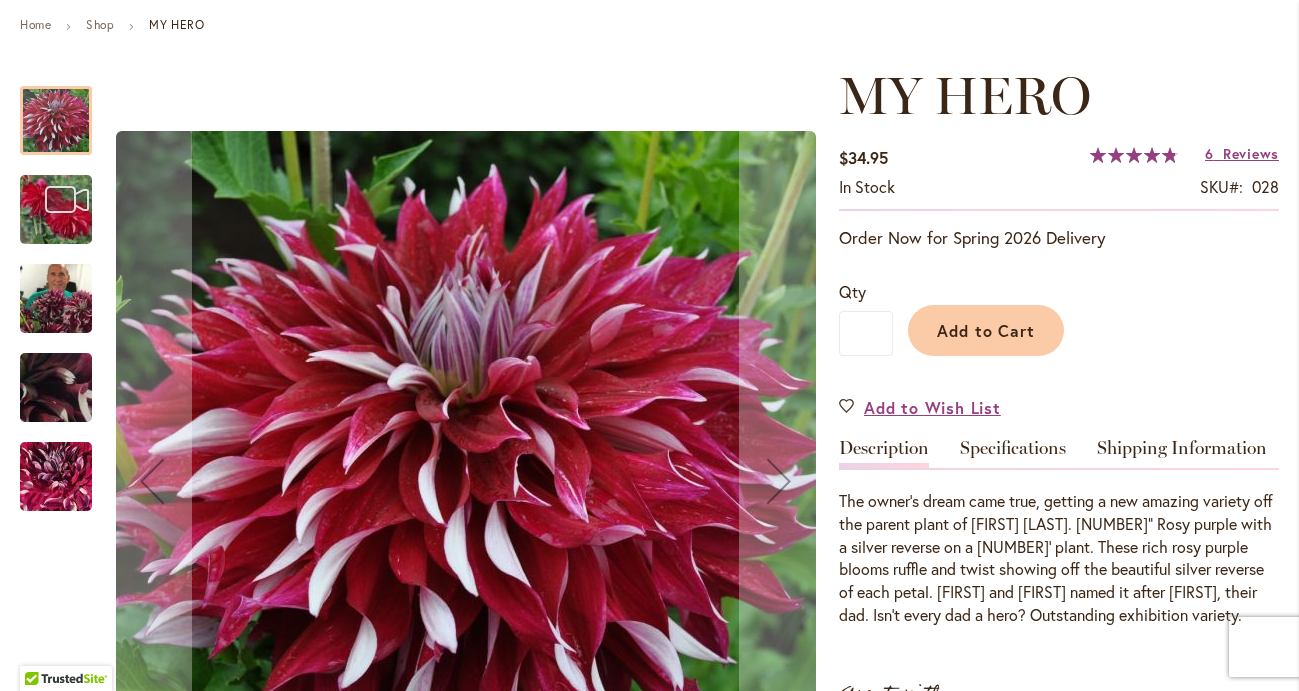 click at bounding box center [56, 477] 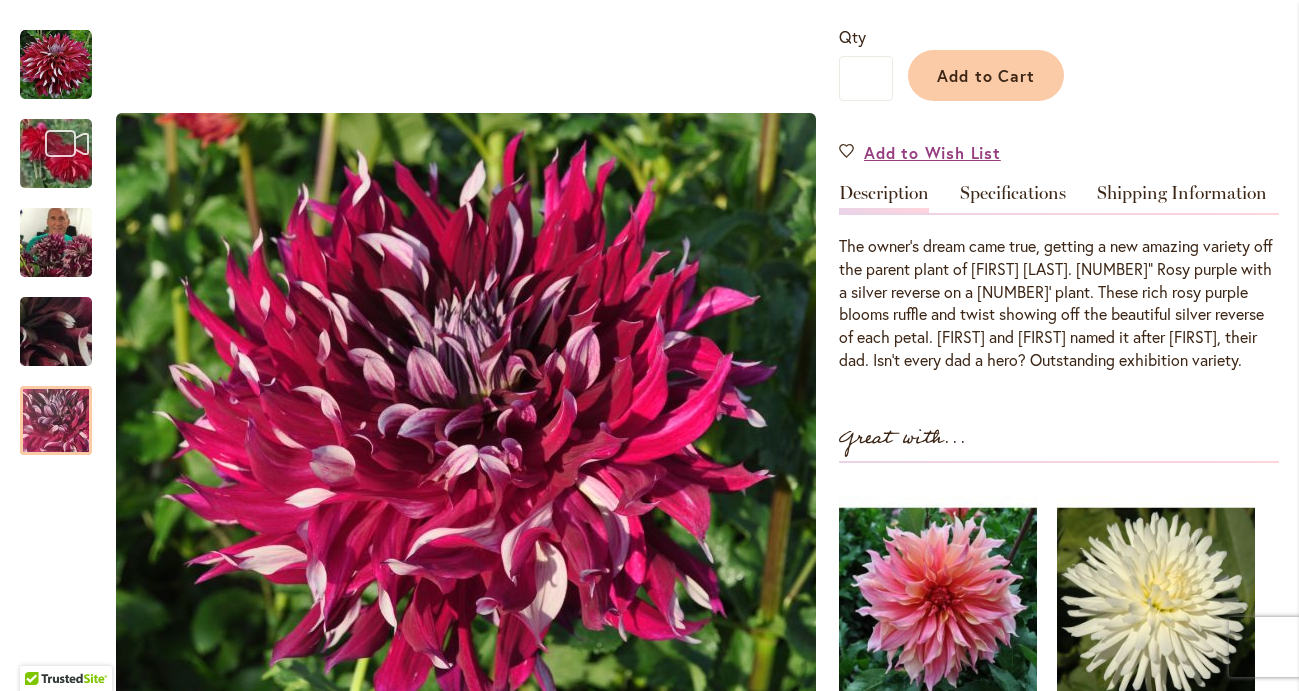 scroll, scrollTop: 604, scrollLeft: 0, axis: vertical 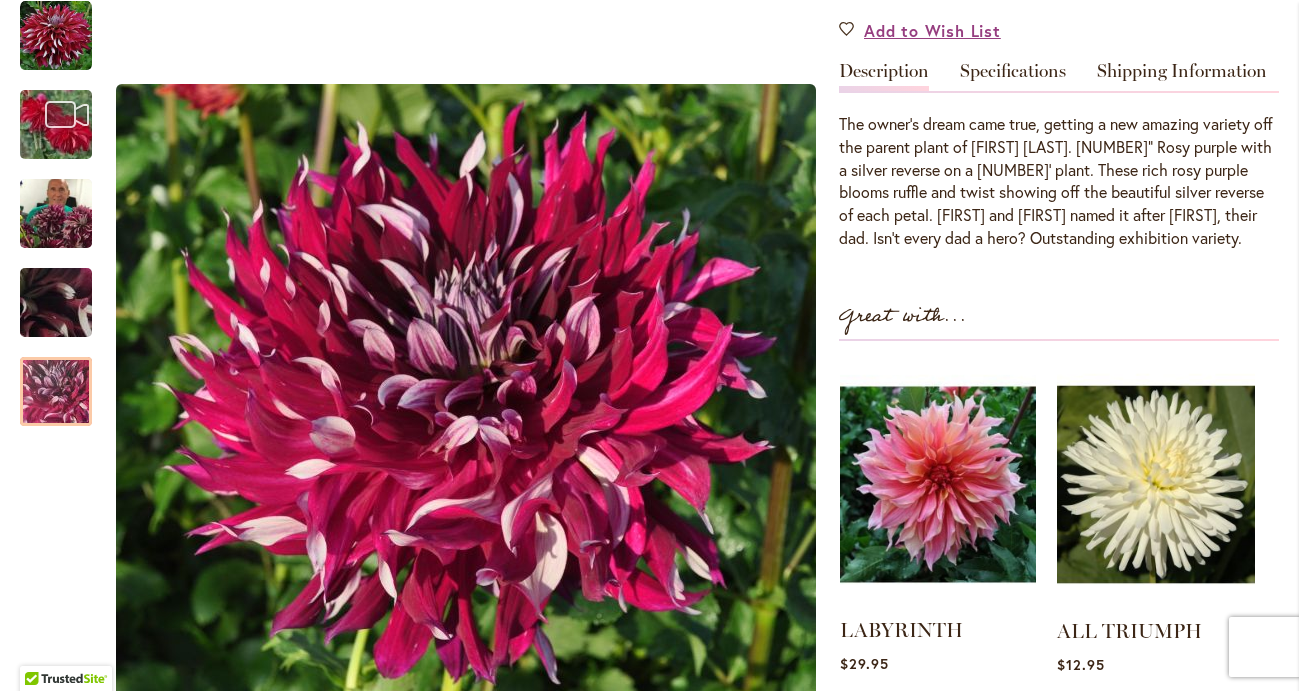 click at bounding box center [938, 484] 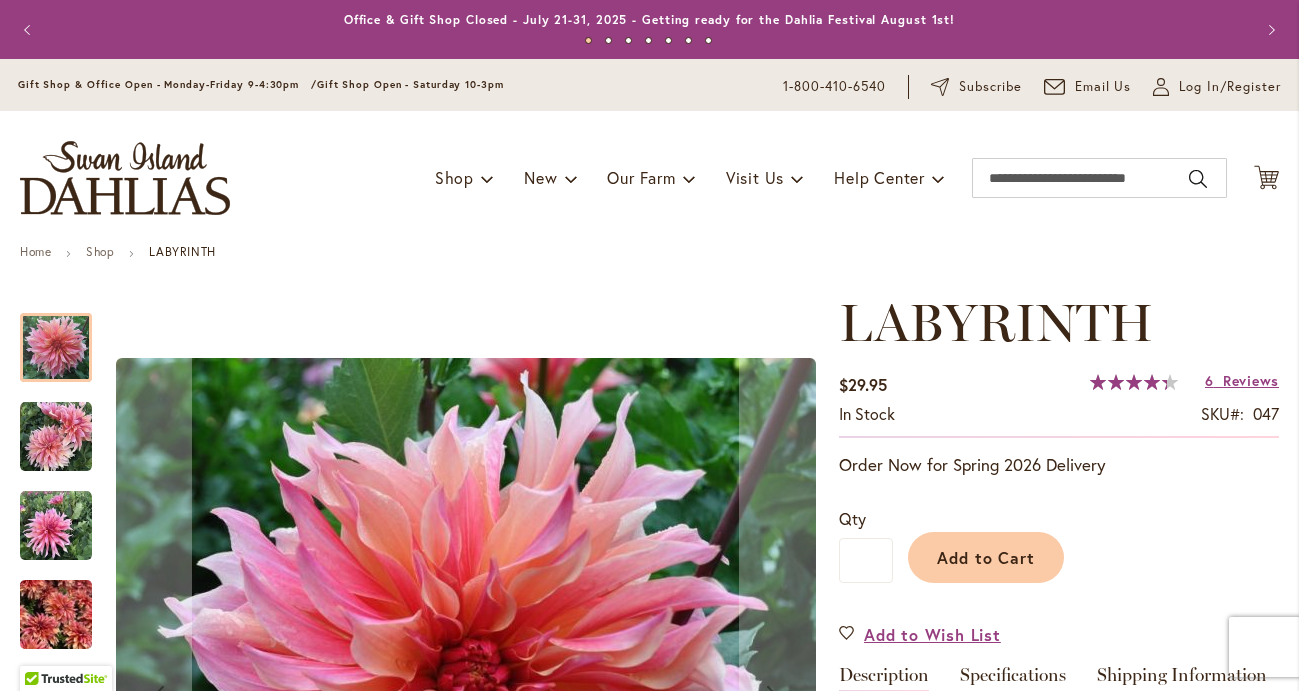 scroll, scrollTop: 0, scrollLeft: 0, axis: both 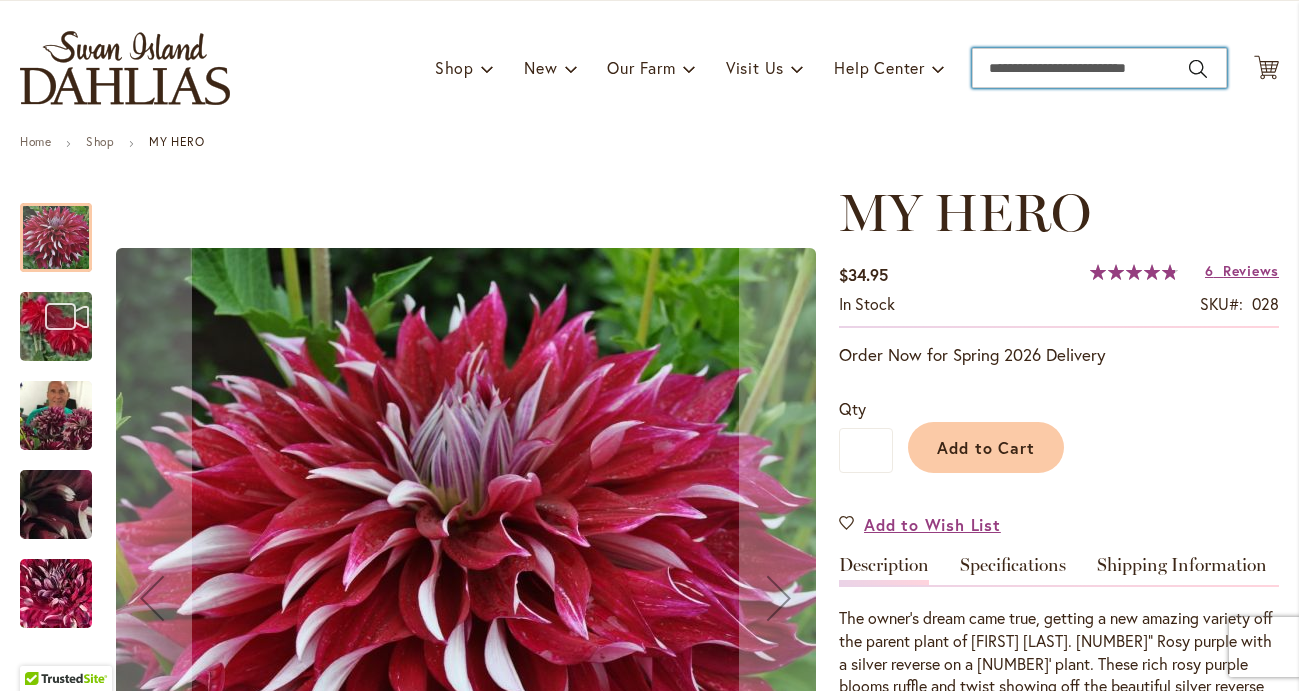 click on "Search" at bounding box center [1099, 68] 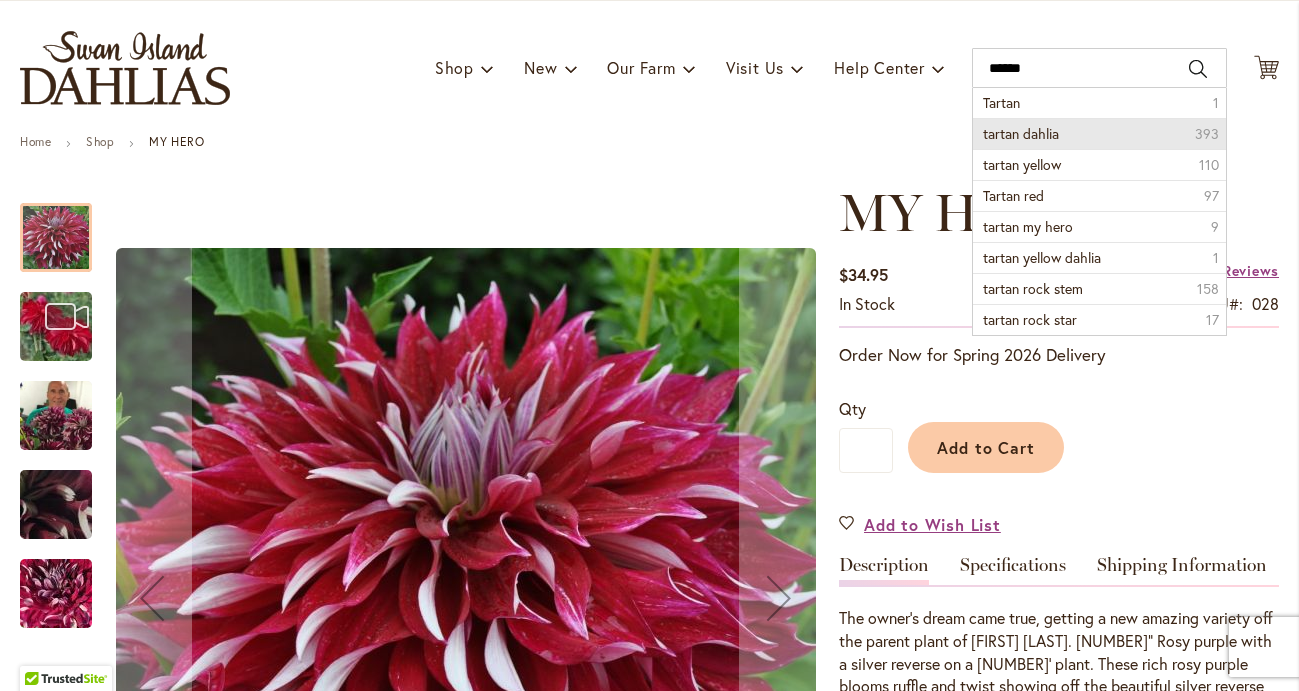 click on "tartan dahlia" at bounding box center (1021, 133) 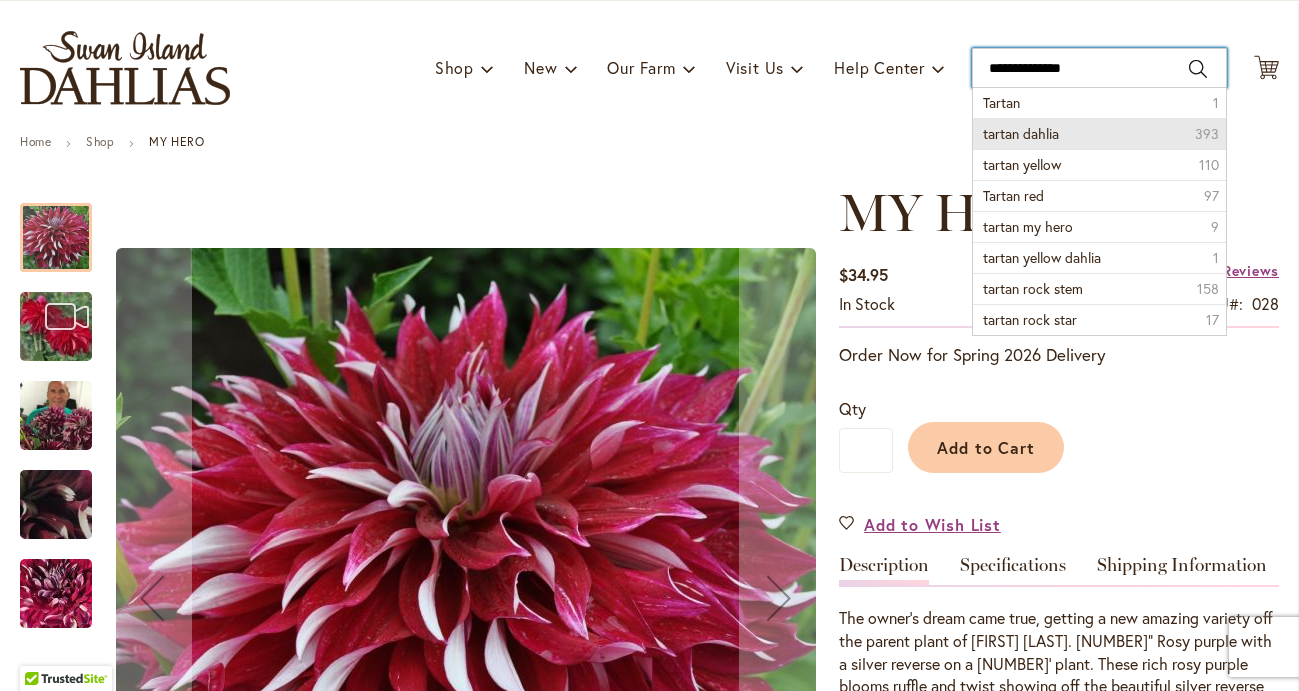 type on "**********" 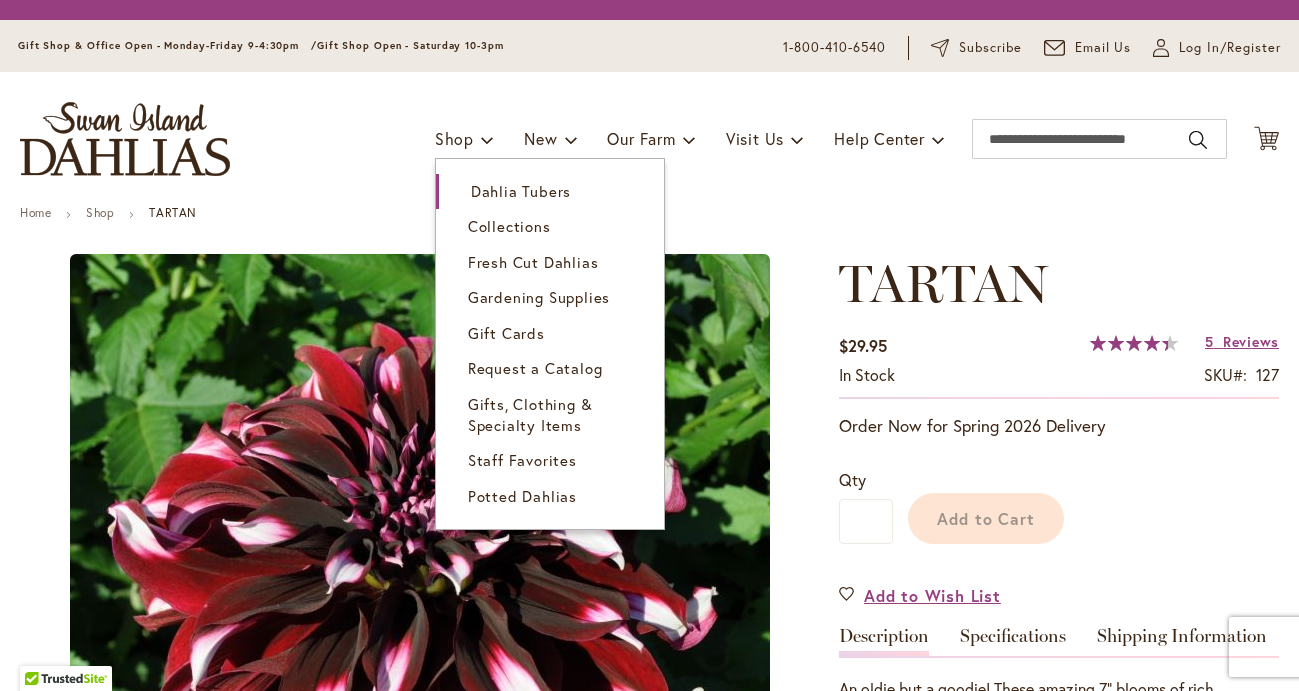 scroll, scrollTop: 0, scrollLeft: 0, axis: both 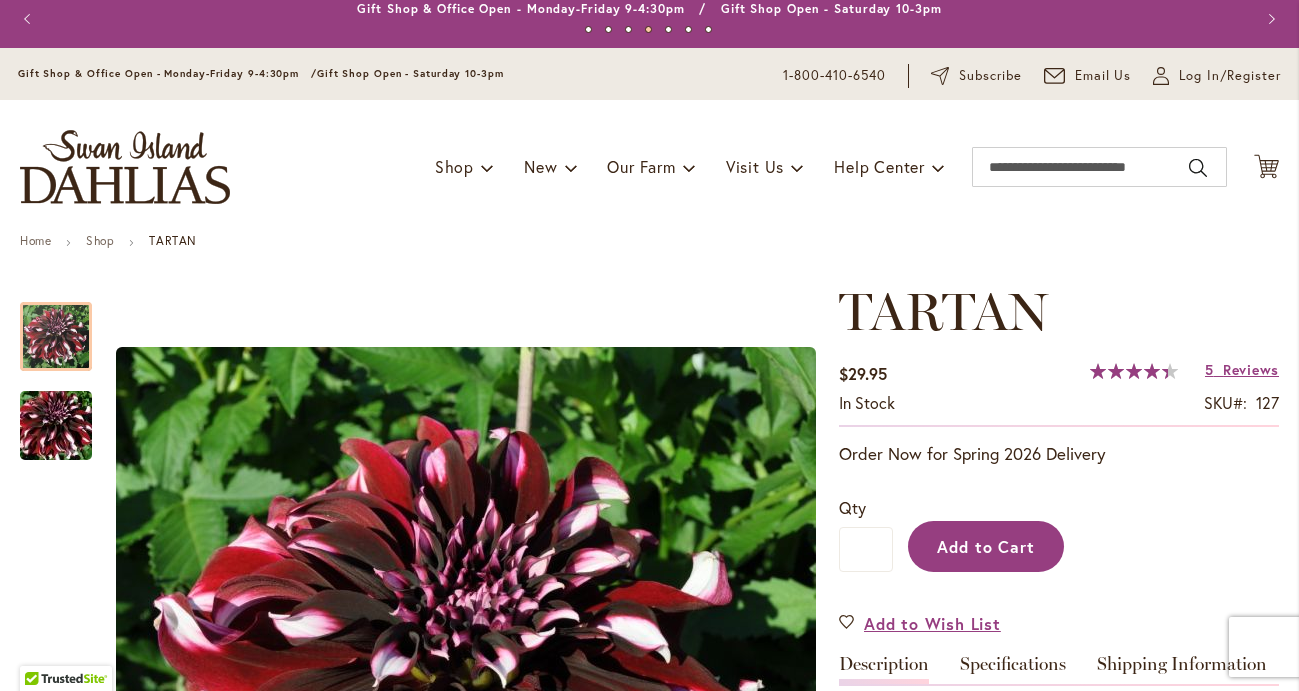 click on "Add to Cart" at bounding box center [986, 546] 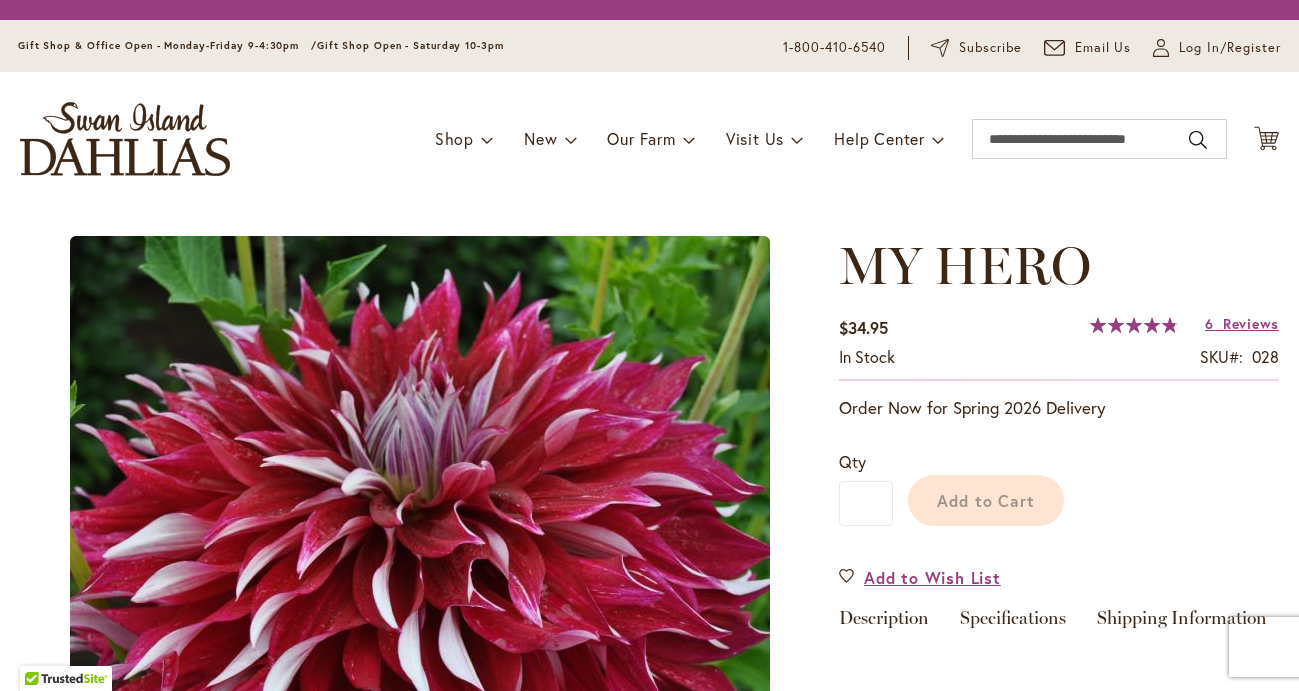 scroll, scrollTop: 0, scrollLeft: 0, axis: both 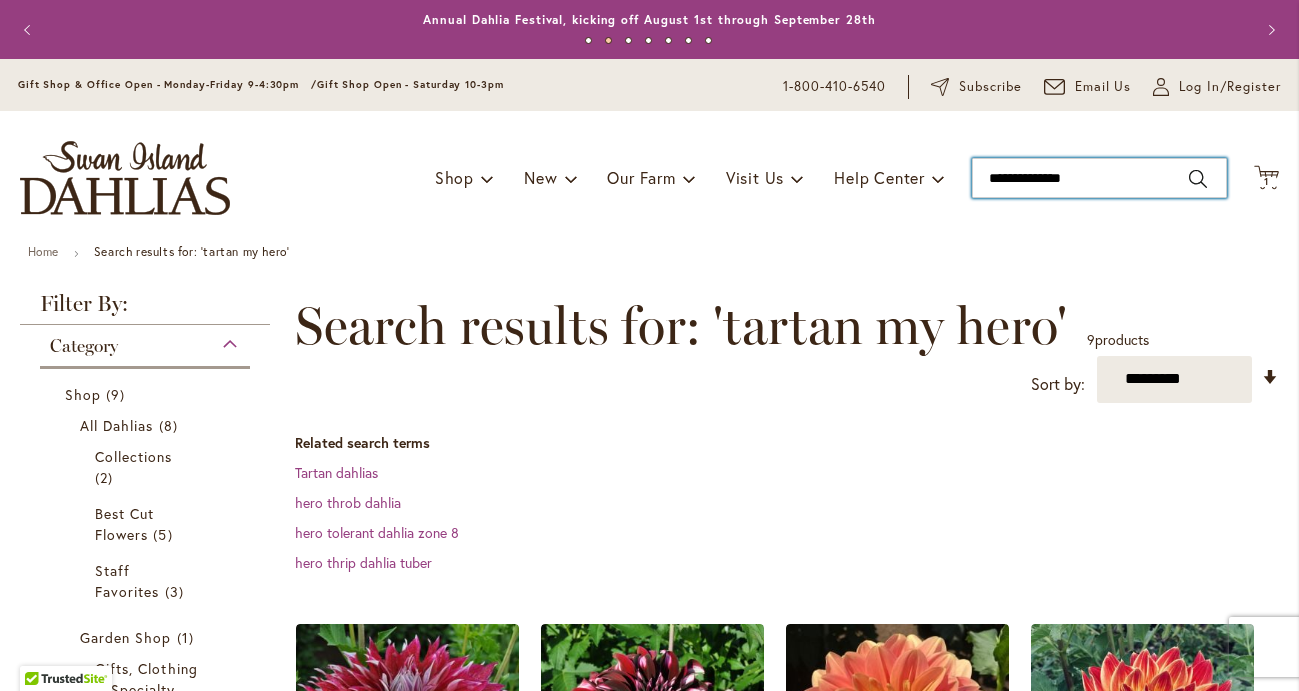 type on "**********" 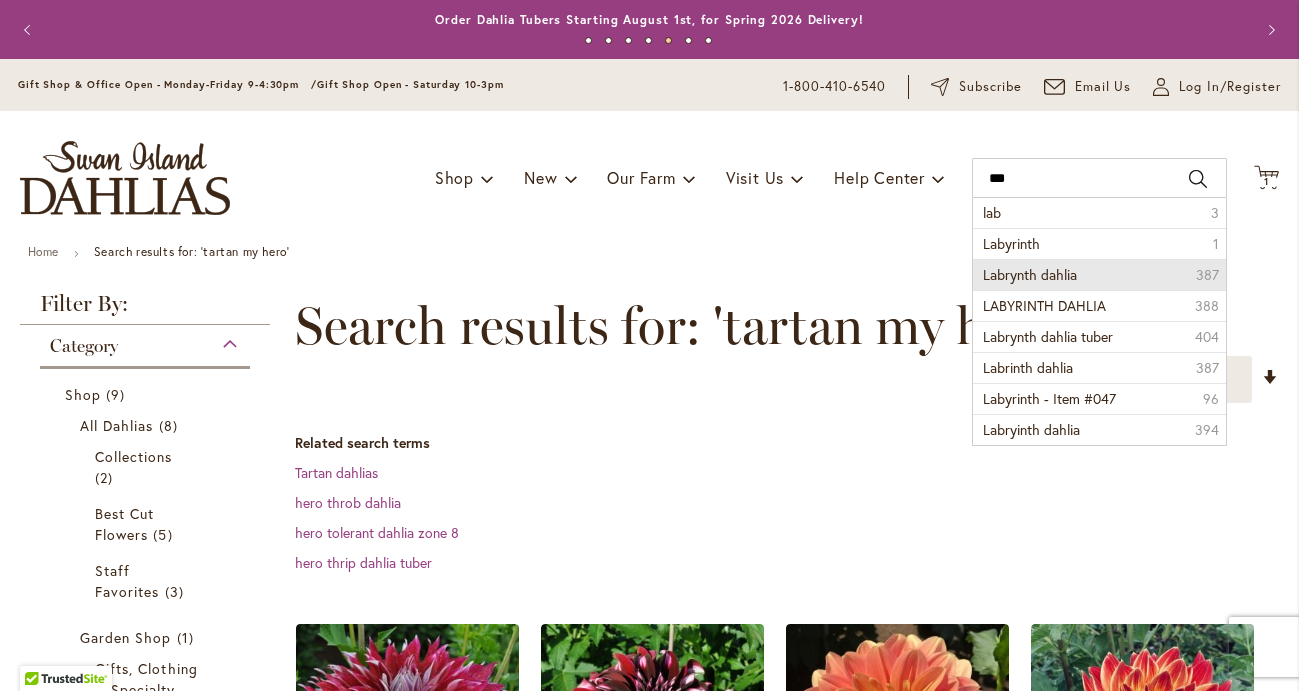 click on "Labrynth dahlia 387" at bounding box center [1099, 274] 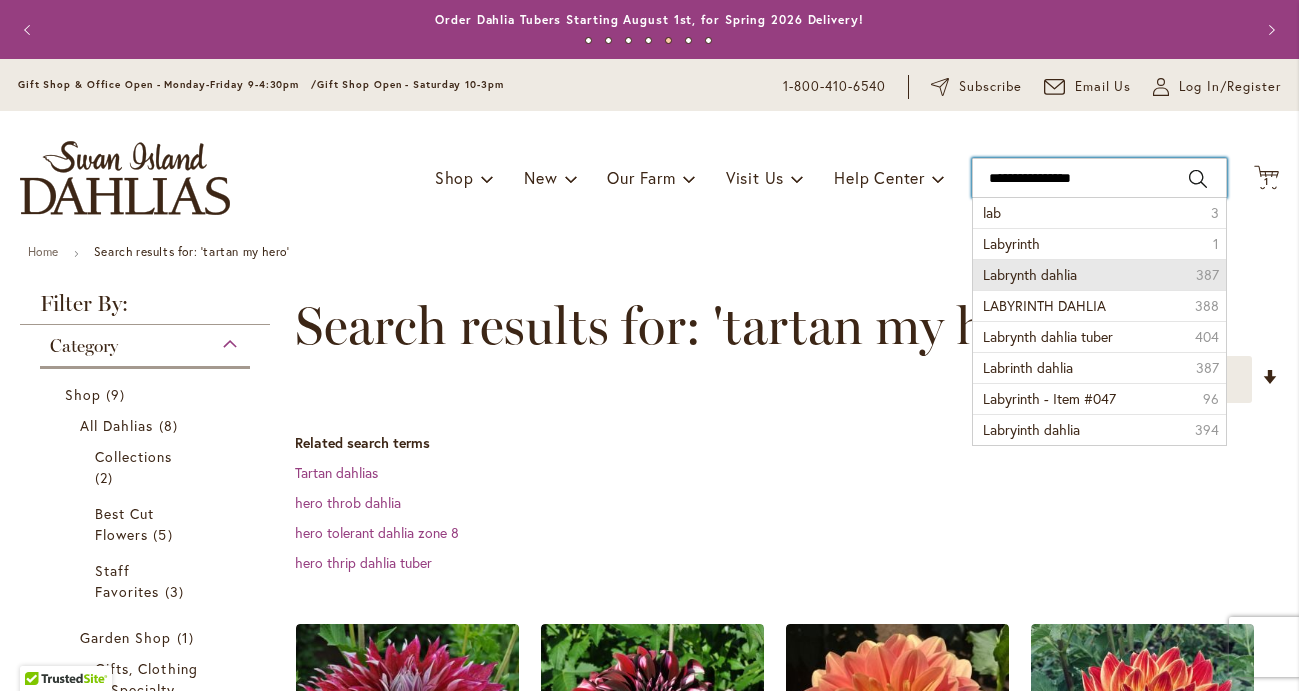 type on "**********" 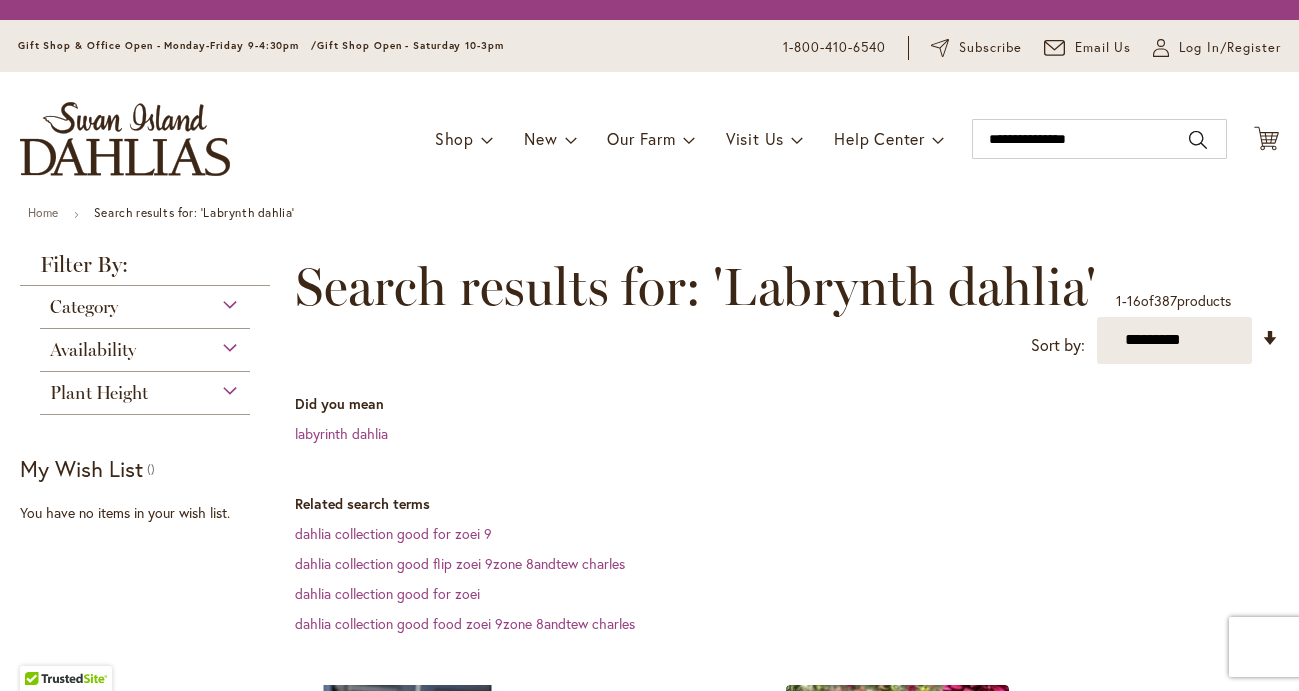 scroll, scrollTop: 0, scrollLeft: 0, axis: both 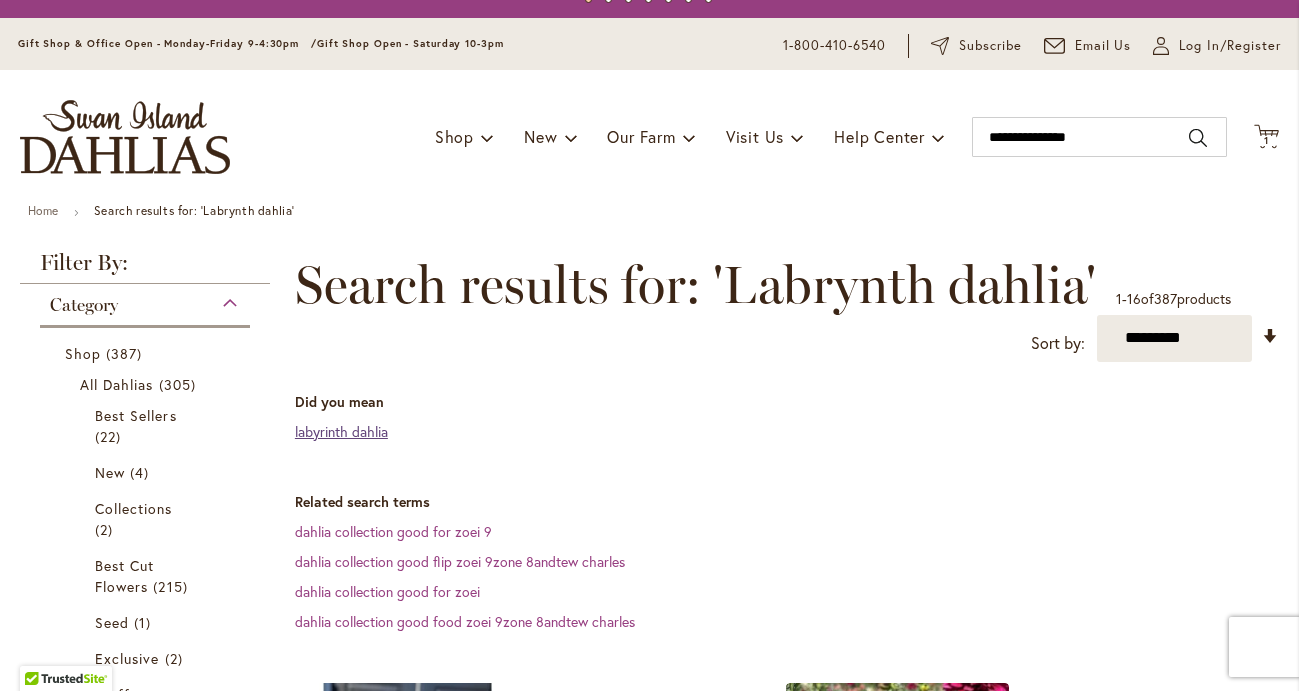 click on "labyrinth dahlia" at bounding box center [341, 431] 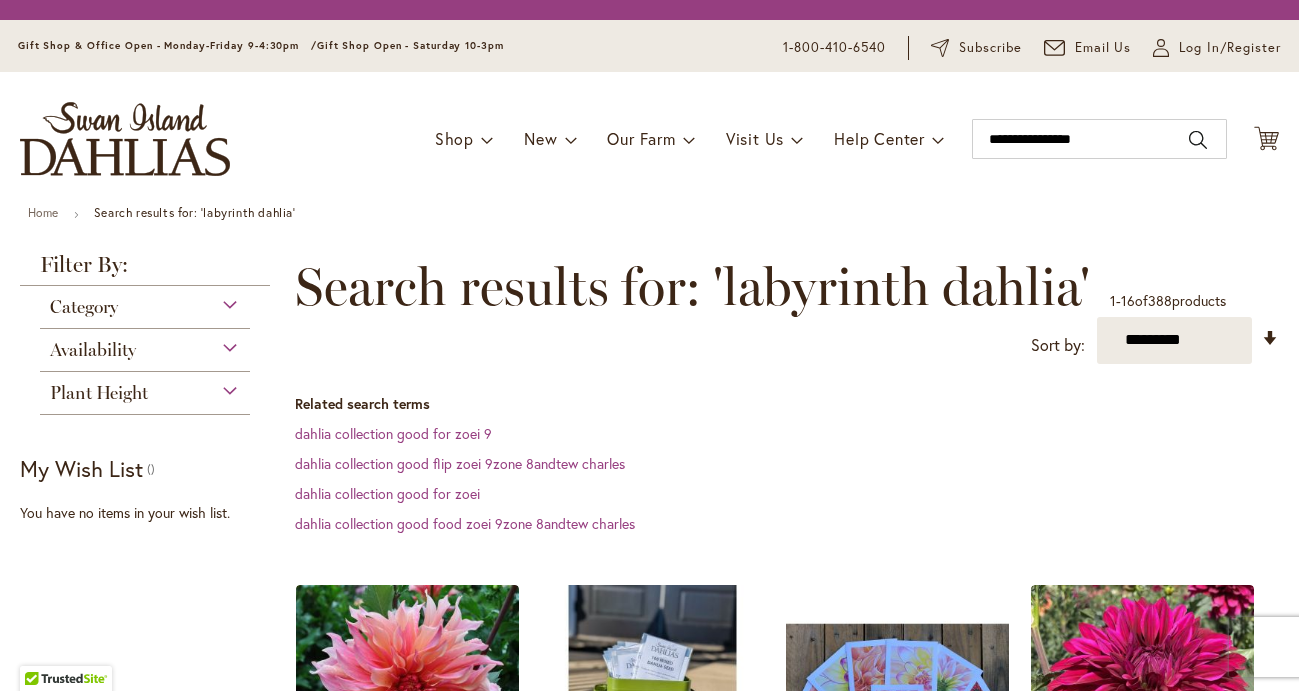 scroll, scrollTop: 0, scrollLeft: 0, axis: both 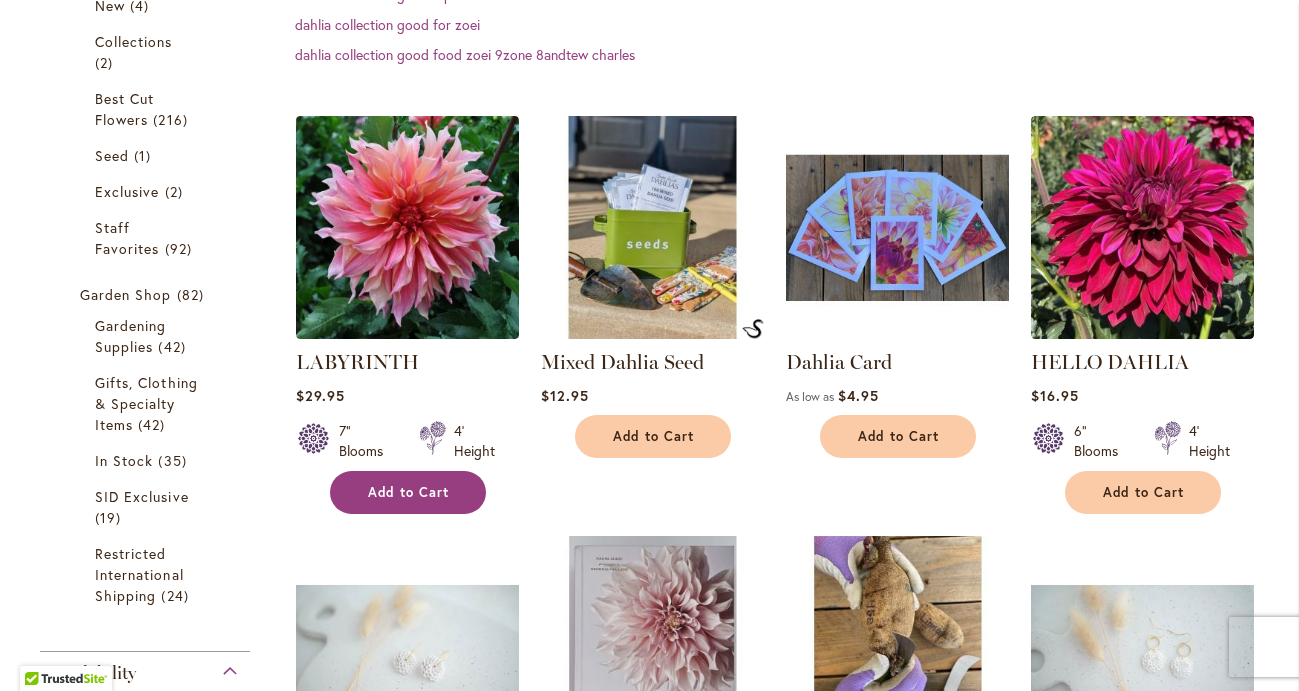click on "Add to Cart" at bounding box center (409, 492) 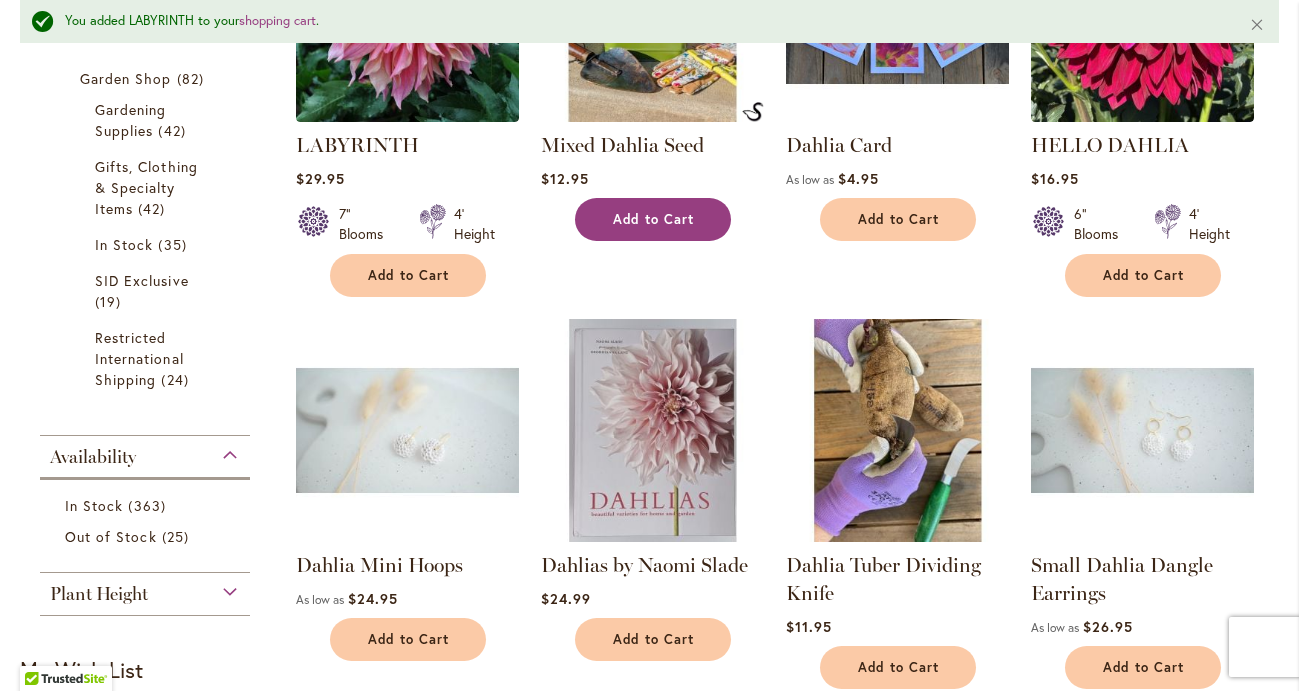 scroll, scrollTop: 779, scrollLeft: 0, axis: vertical 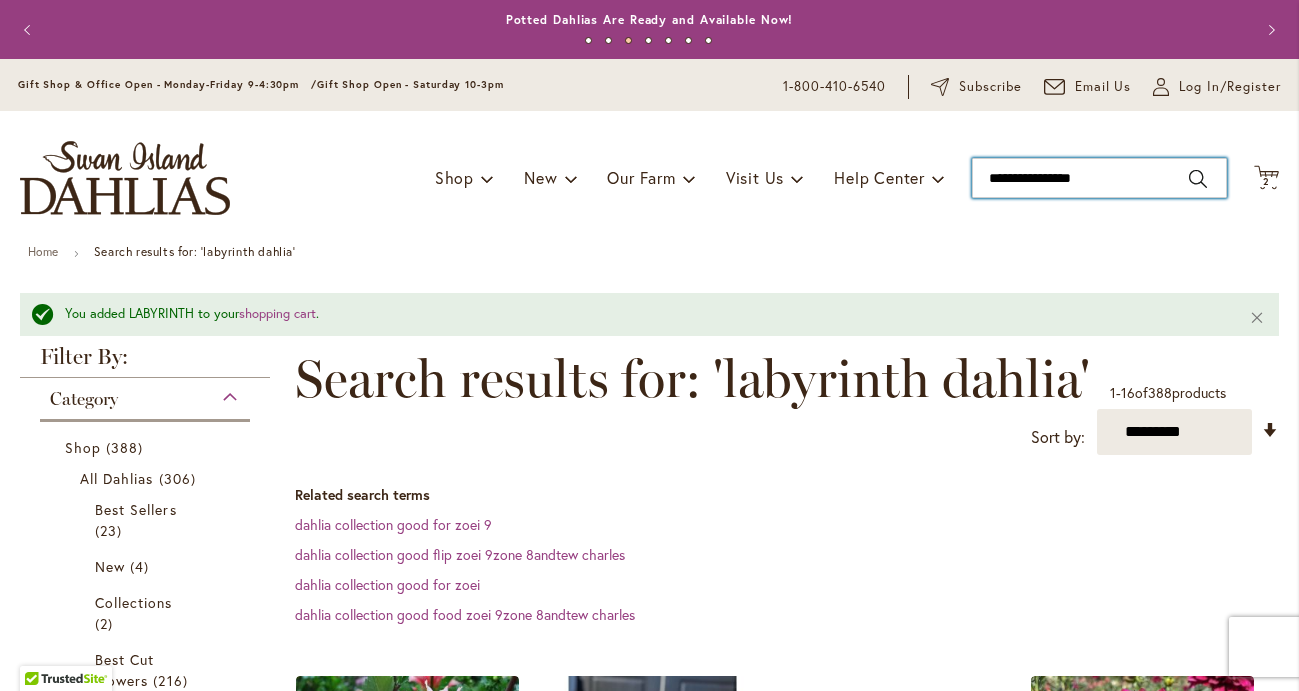type on "**********" 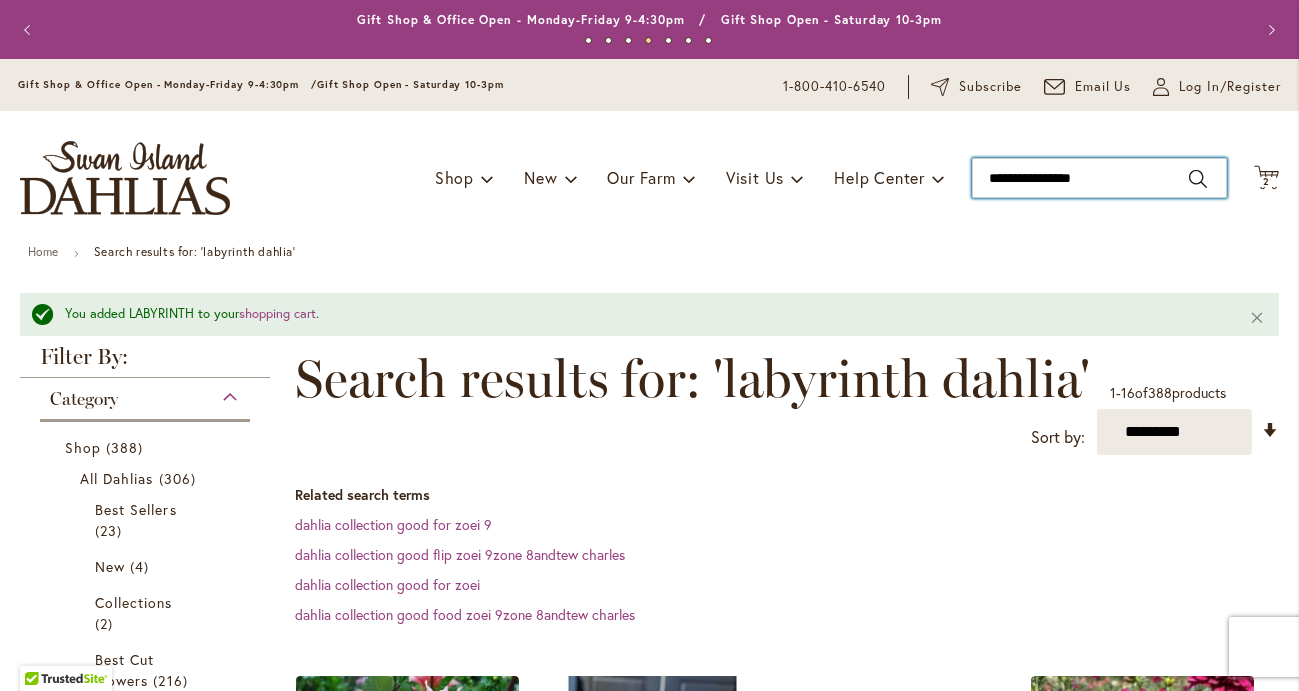 drag, startPoint x: 1106, startPoint y: 176, endPoint x: 981, endPoint y: 175, distance: 125.004 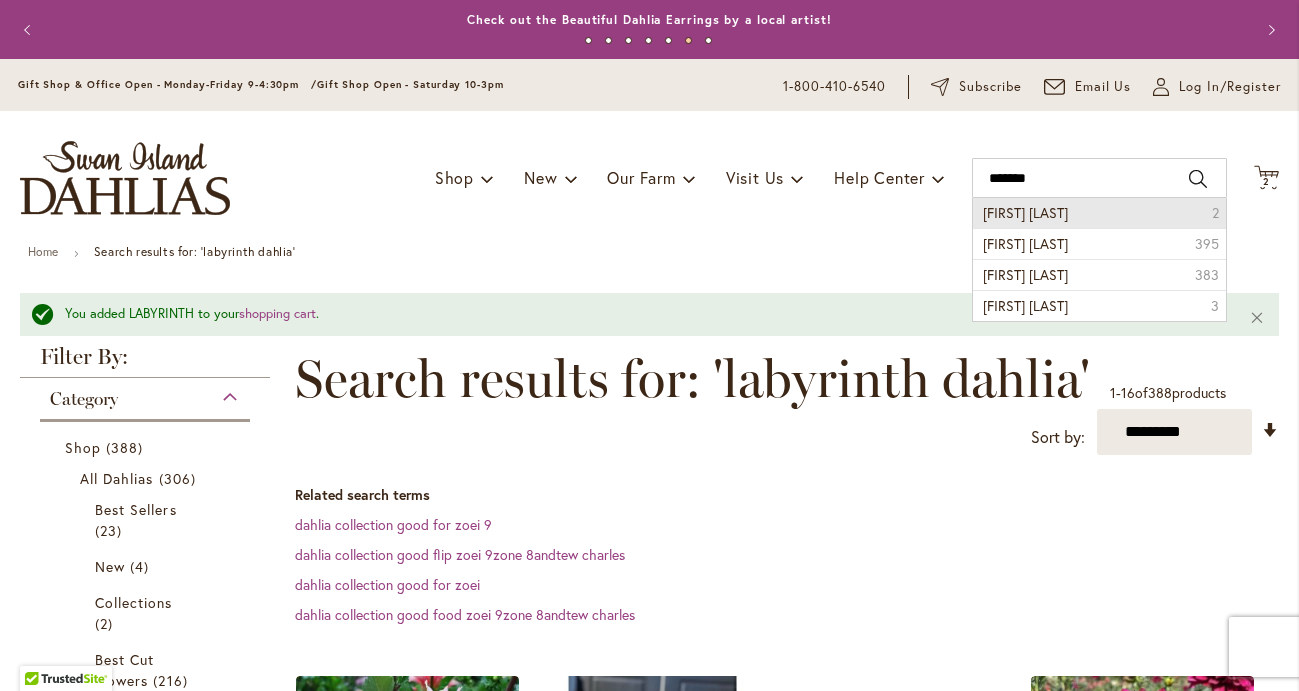 click on "Emery Paul" at bounding box center [1025, 212] 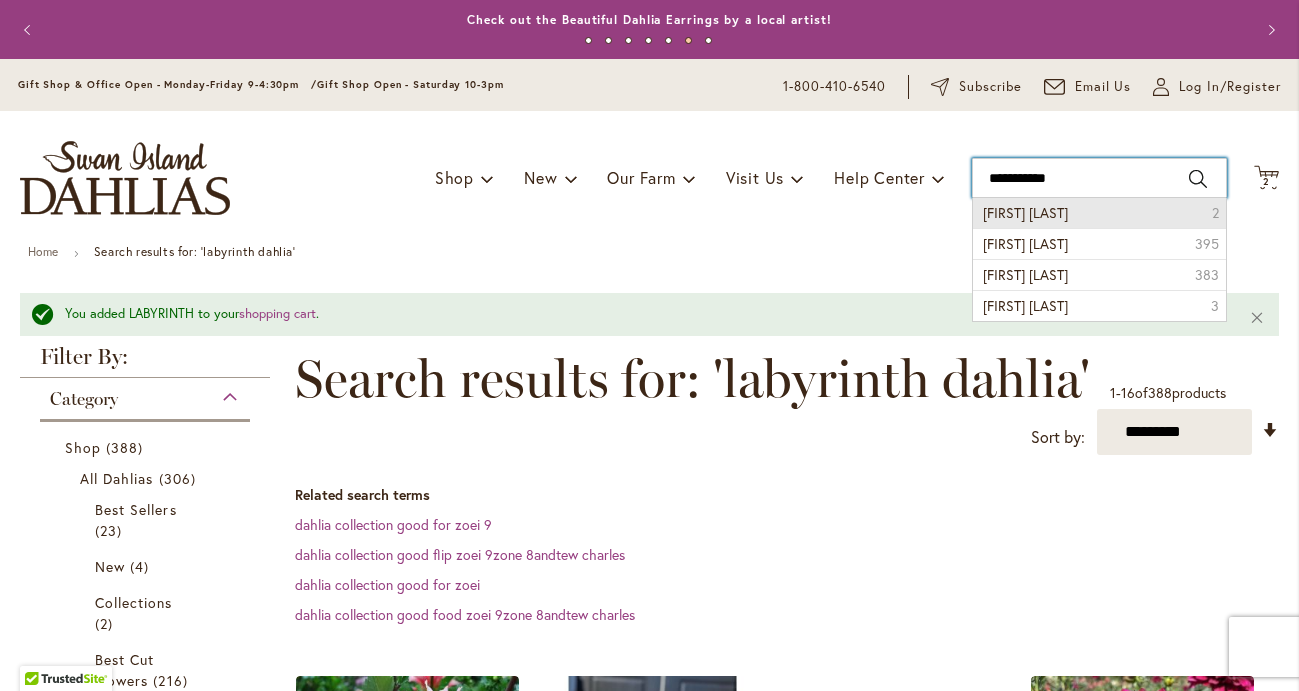 type on "**********" 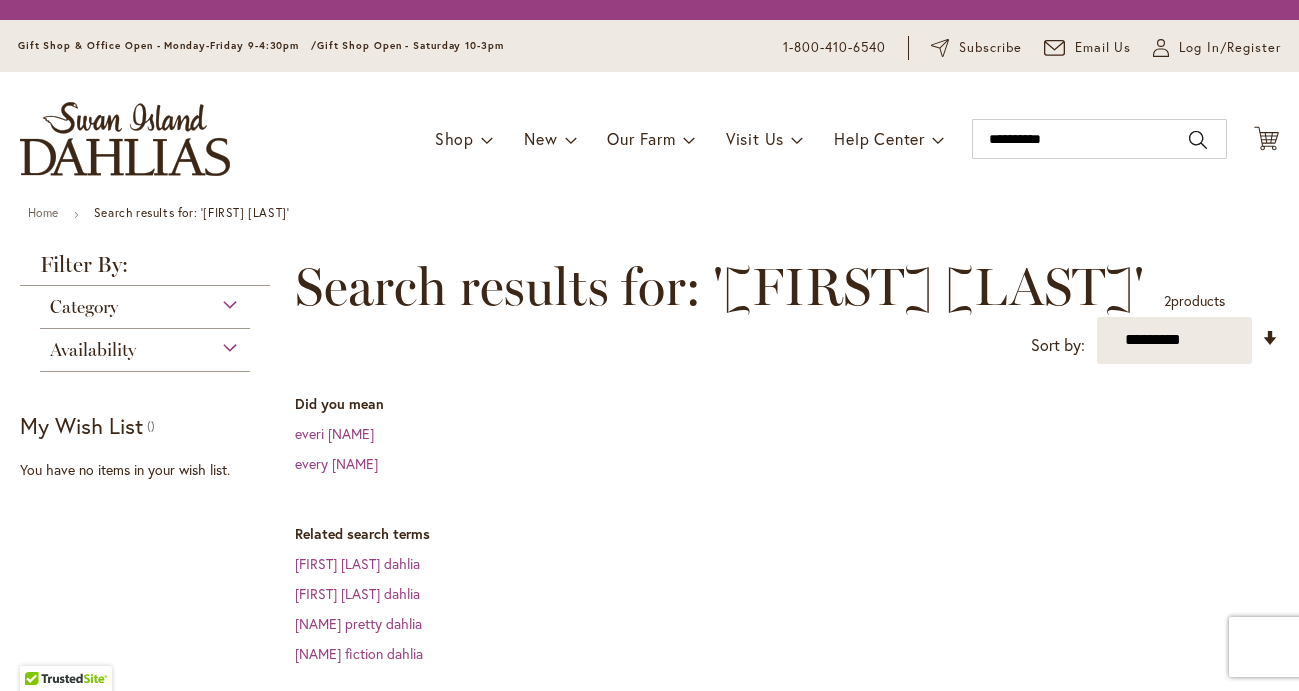 scroll, scrollTop: 0, scrollLeft: 0, axis: both 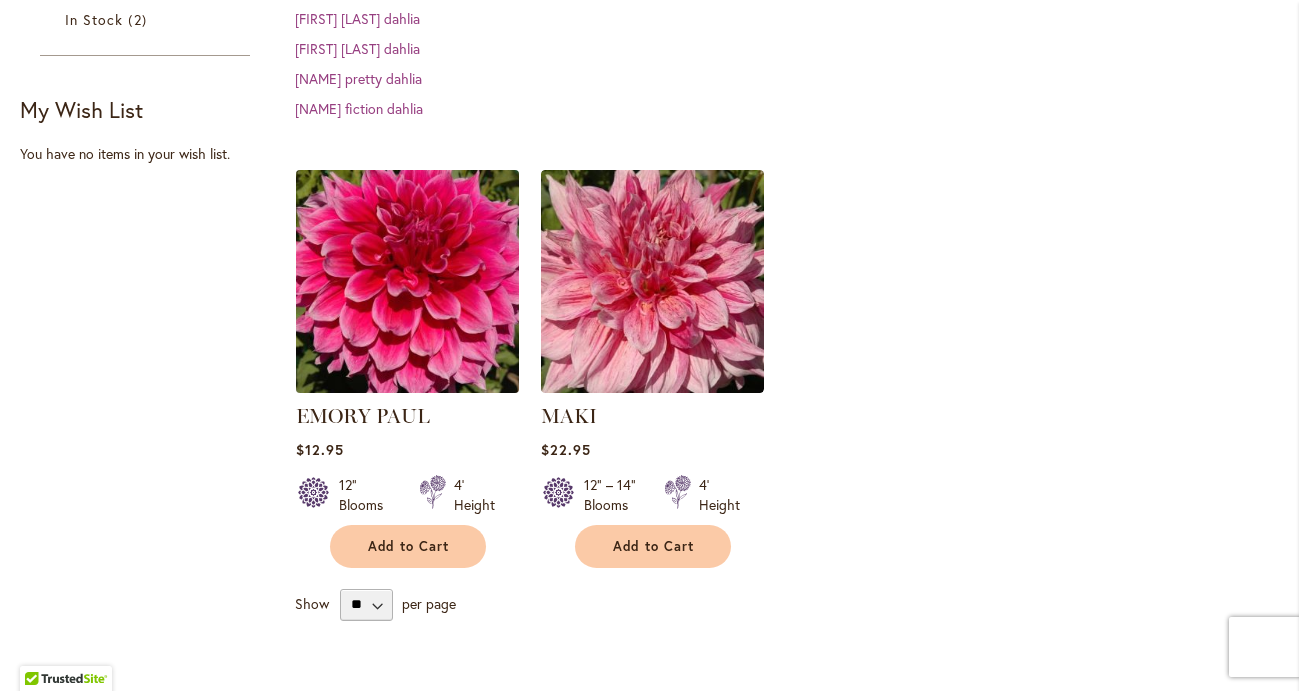 click at bounding box center [407, 281] 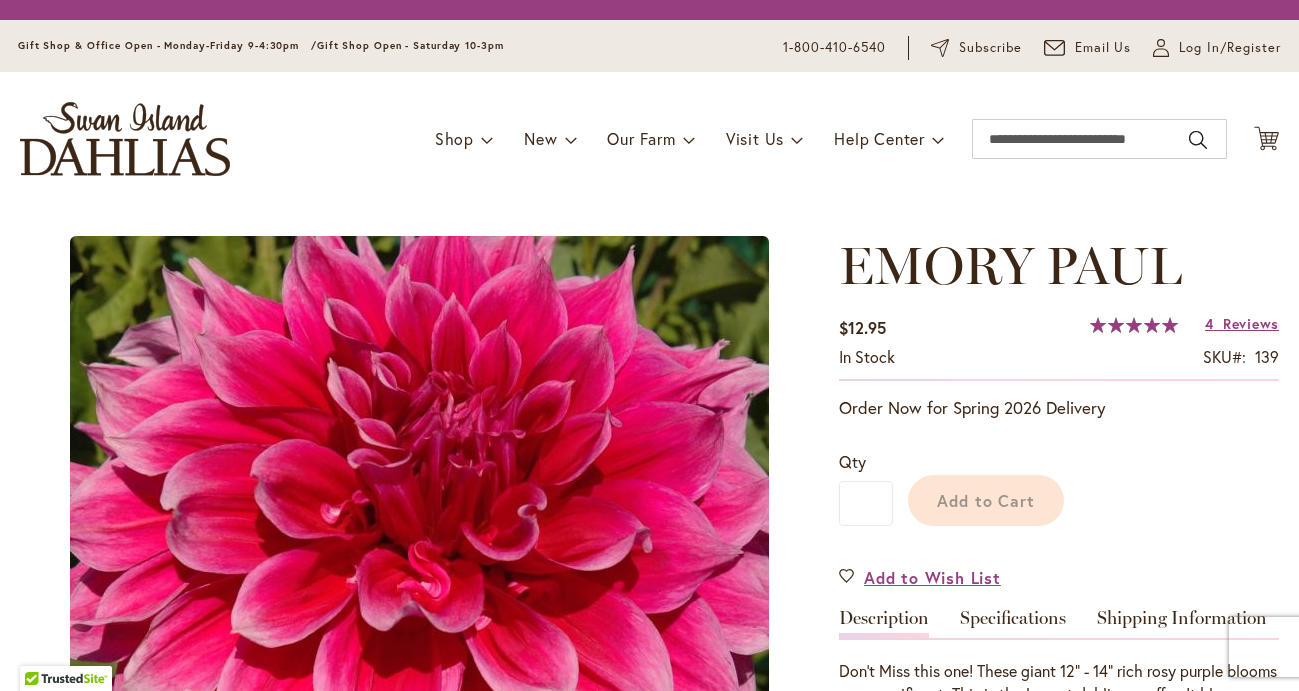 scroll, scrollTop: 0, scrollLeft: 0, axis: both 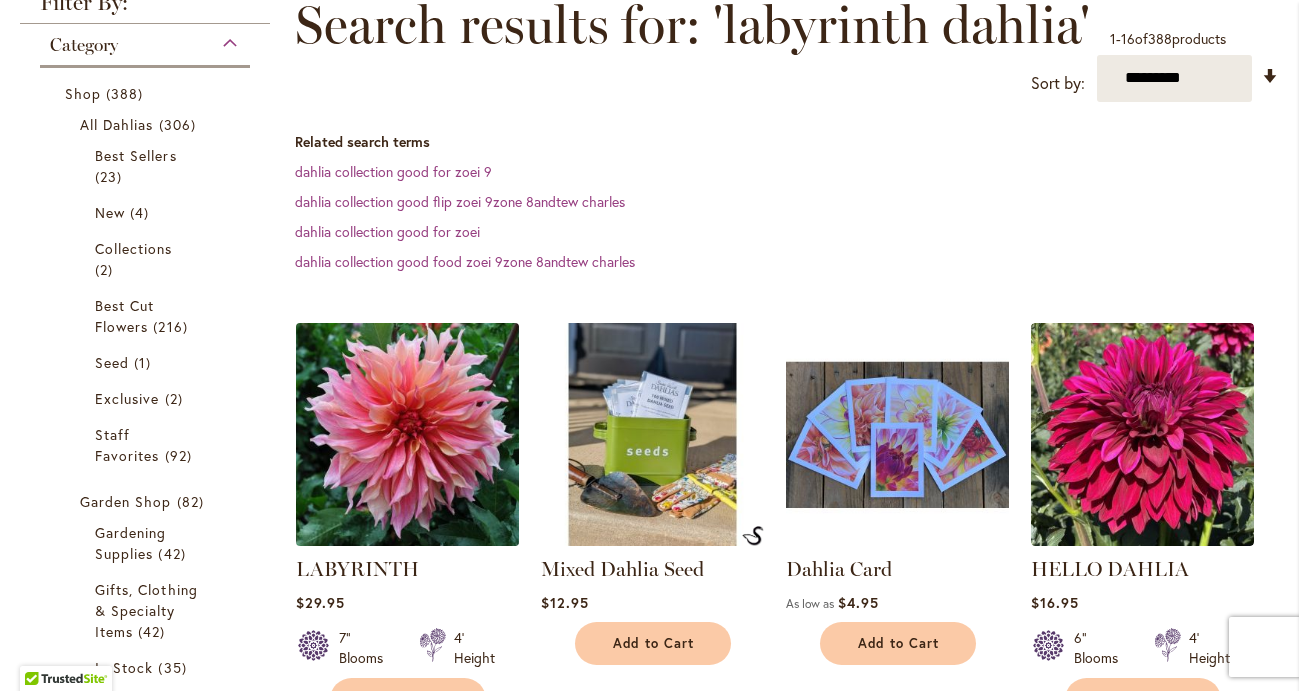 click at bounding box center [407, 434] 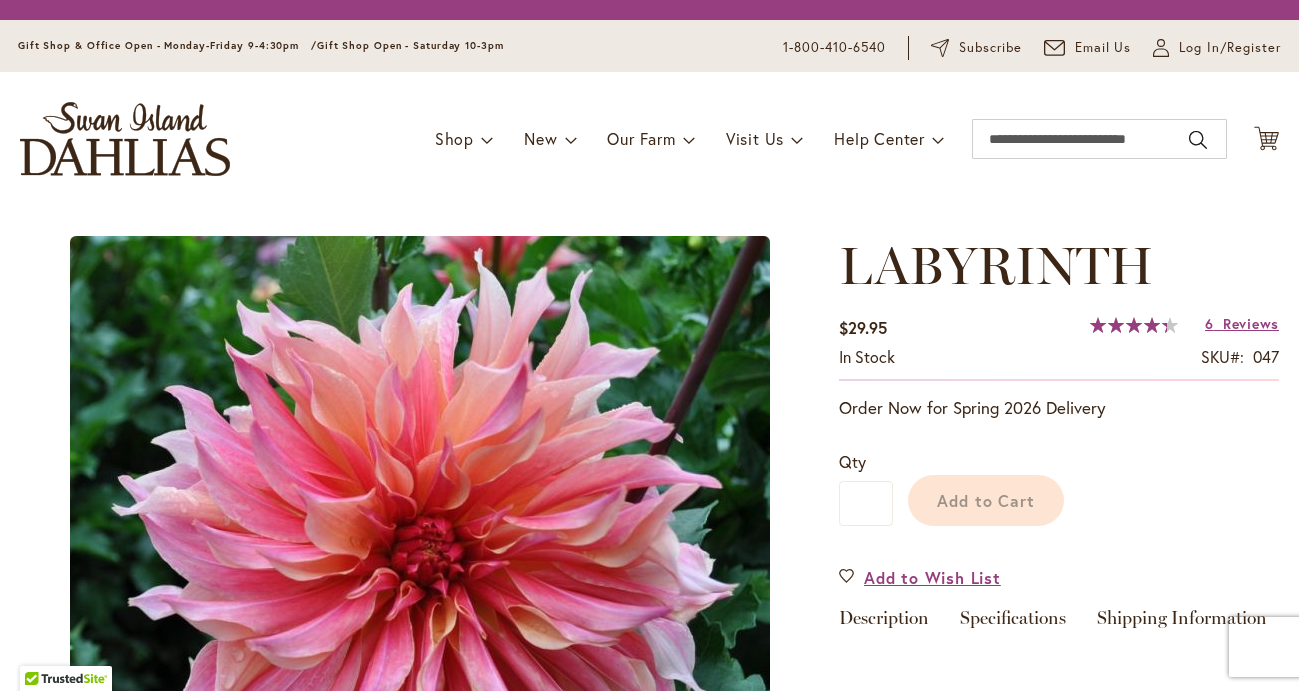 scroll, scrollTop: 0, scrollLeft: 0, axis: both 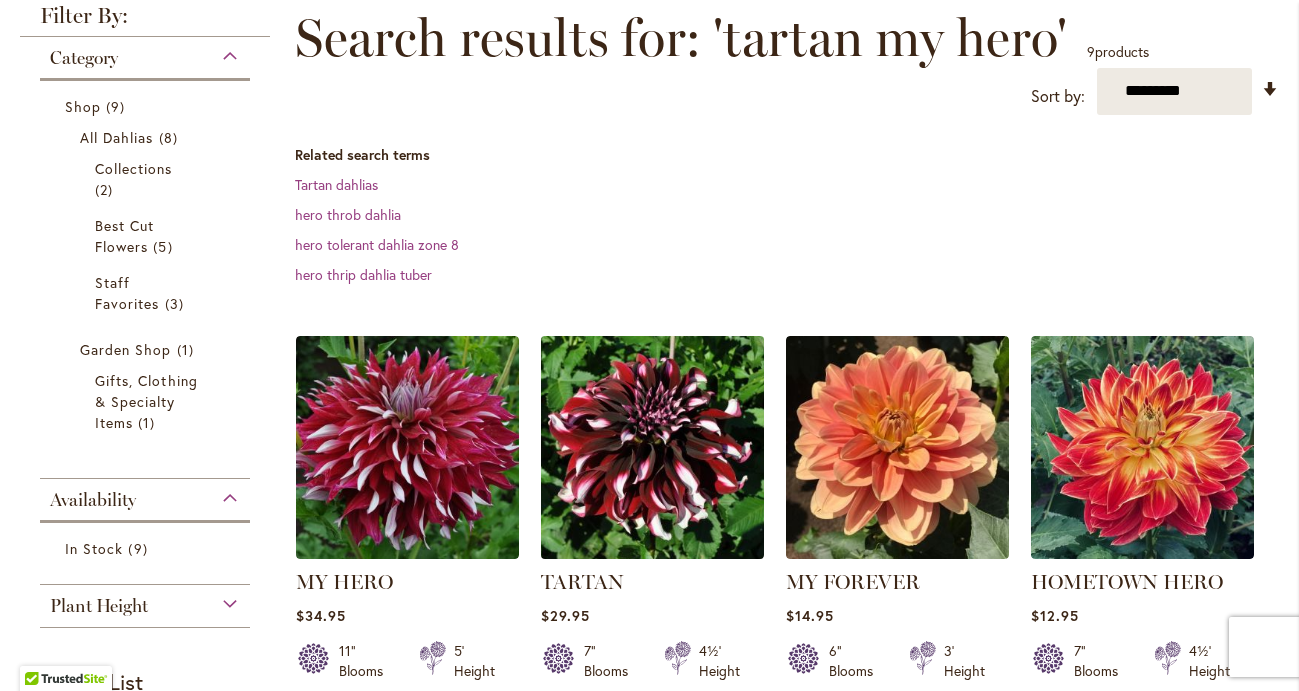 click at bounding box center (652, 447) 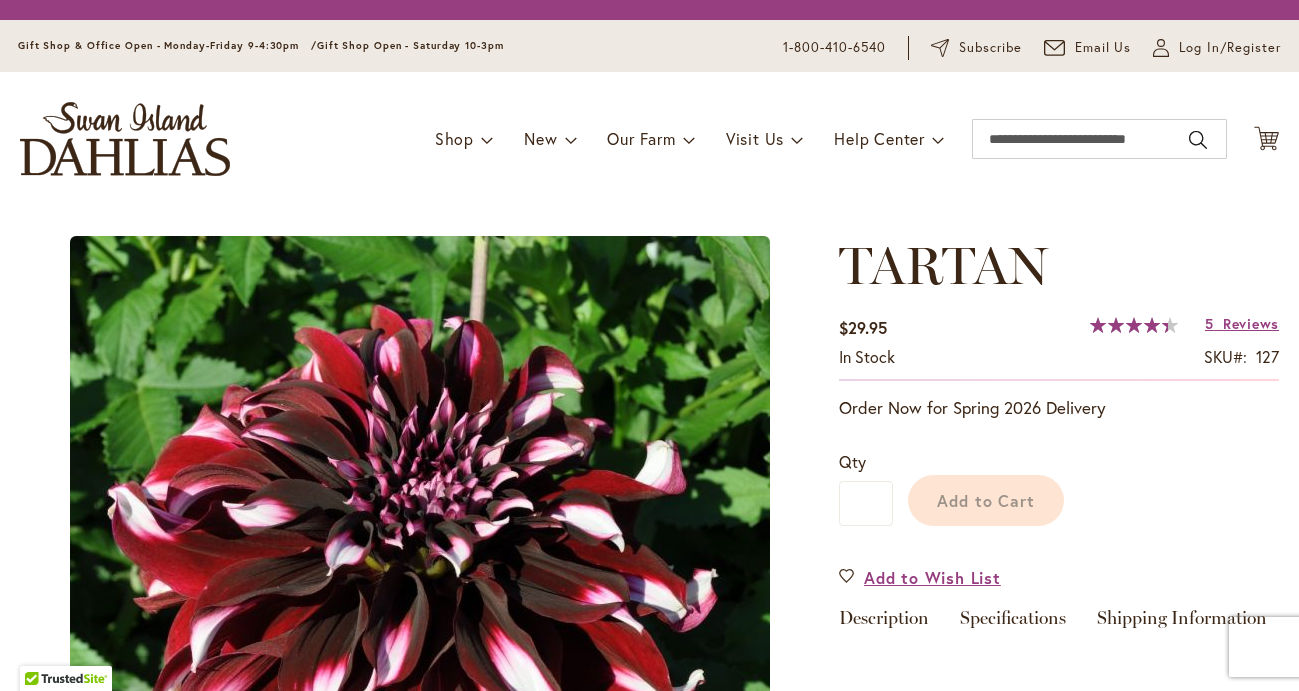 scroll, scrollTop: 0, scrollLeft: 0, axis: both 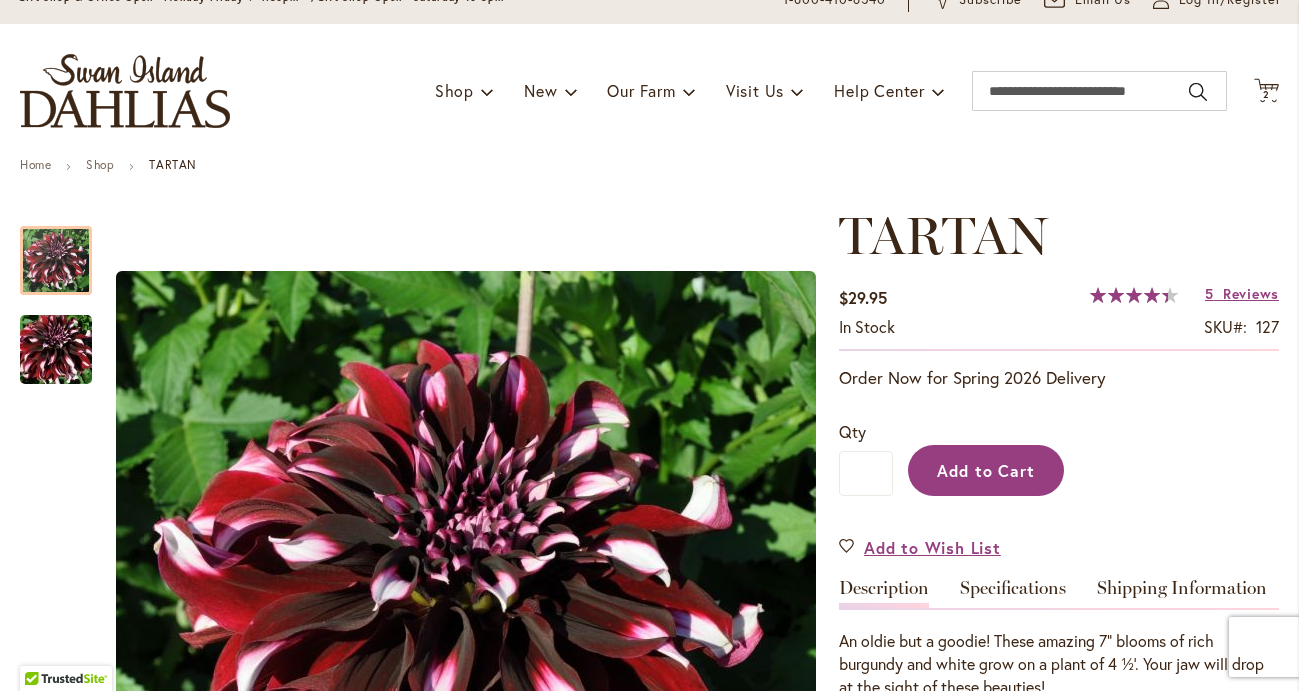 click on "Add to Cart" at bounding box center (986, 470) 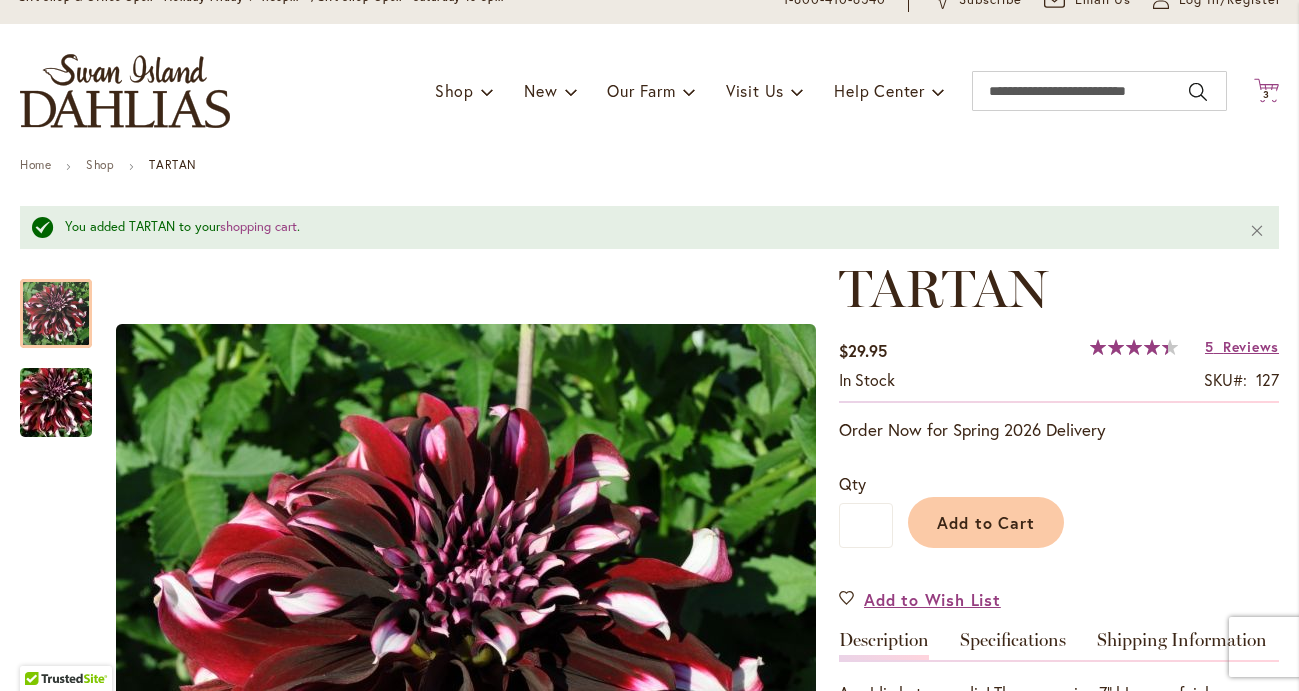 click on "3" at bounding box center [1266, 94] 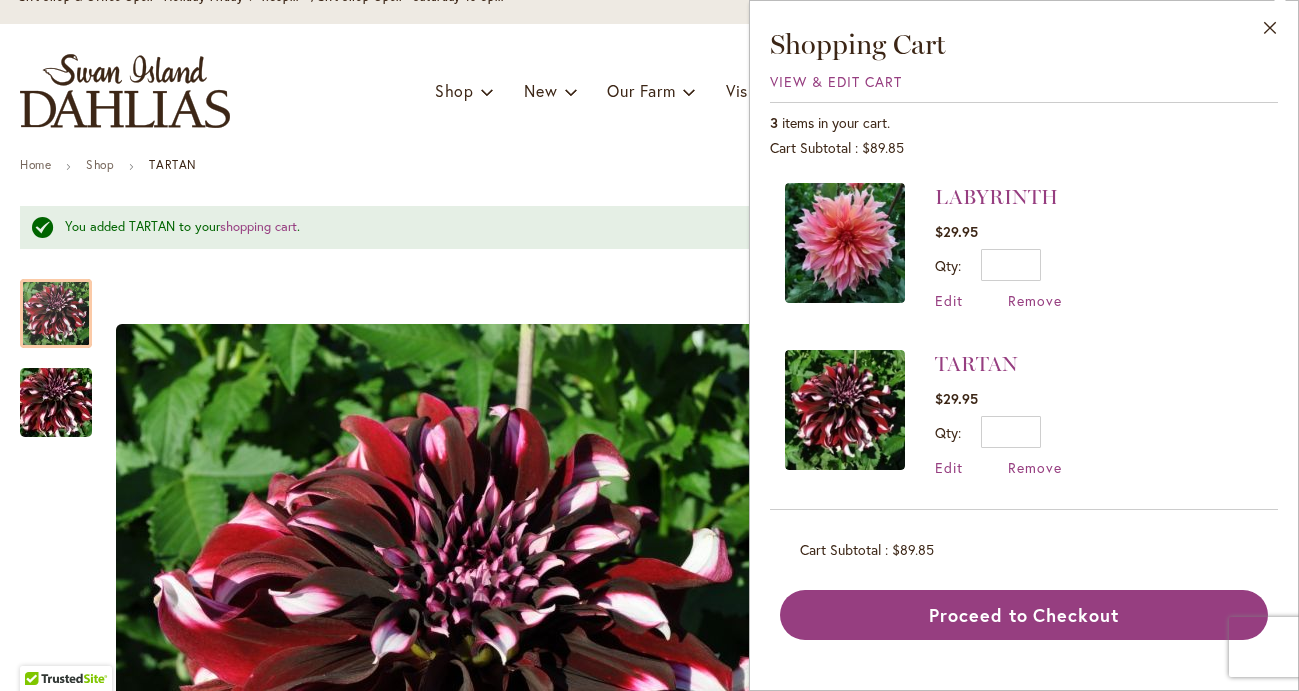 scroll, scrollTop: 0, scrollLeft: 0, axis: both 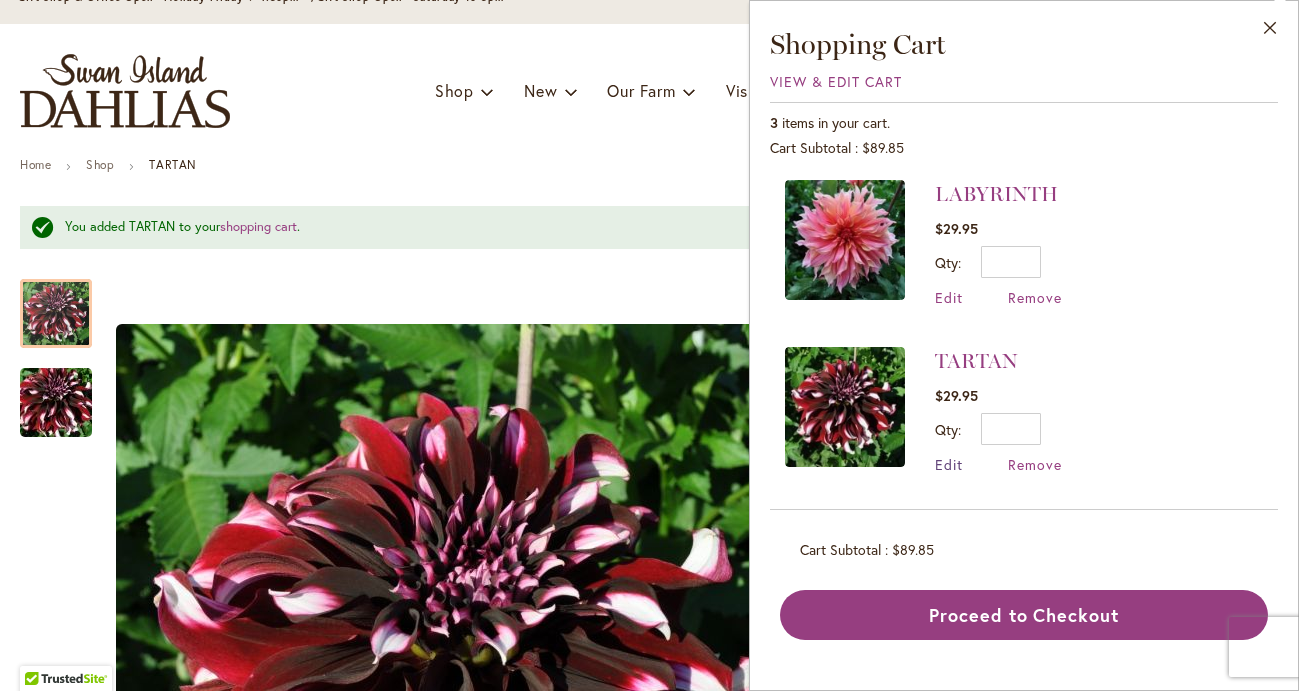 click on "Edit" at bounding box center [949, 464] 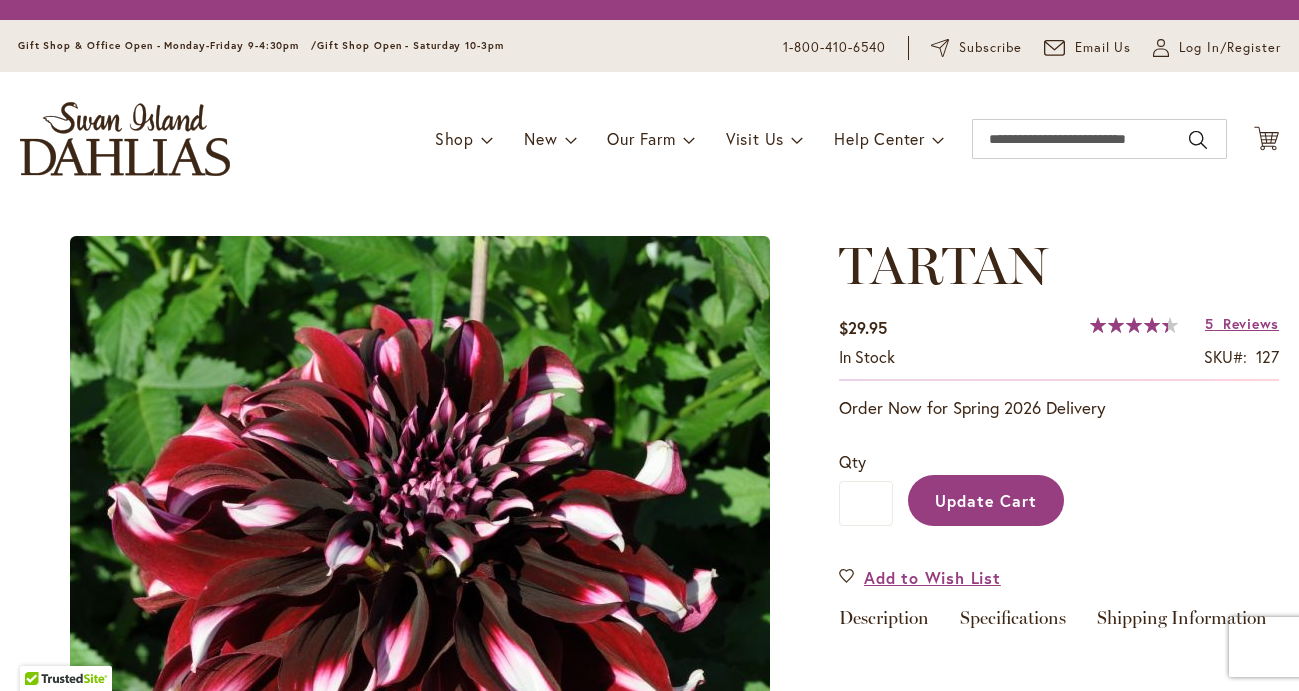 type on "*" 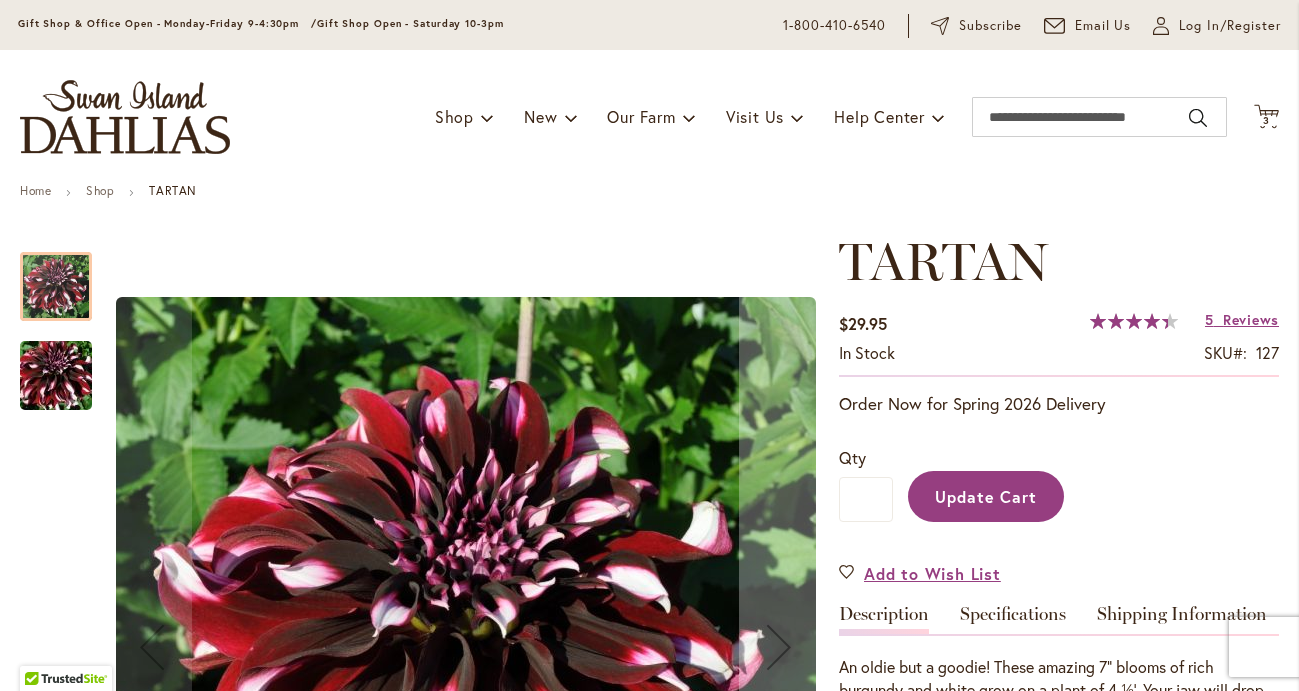 scroll, scrollTop: 41, scrollLeft: 0, axis: vertical 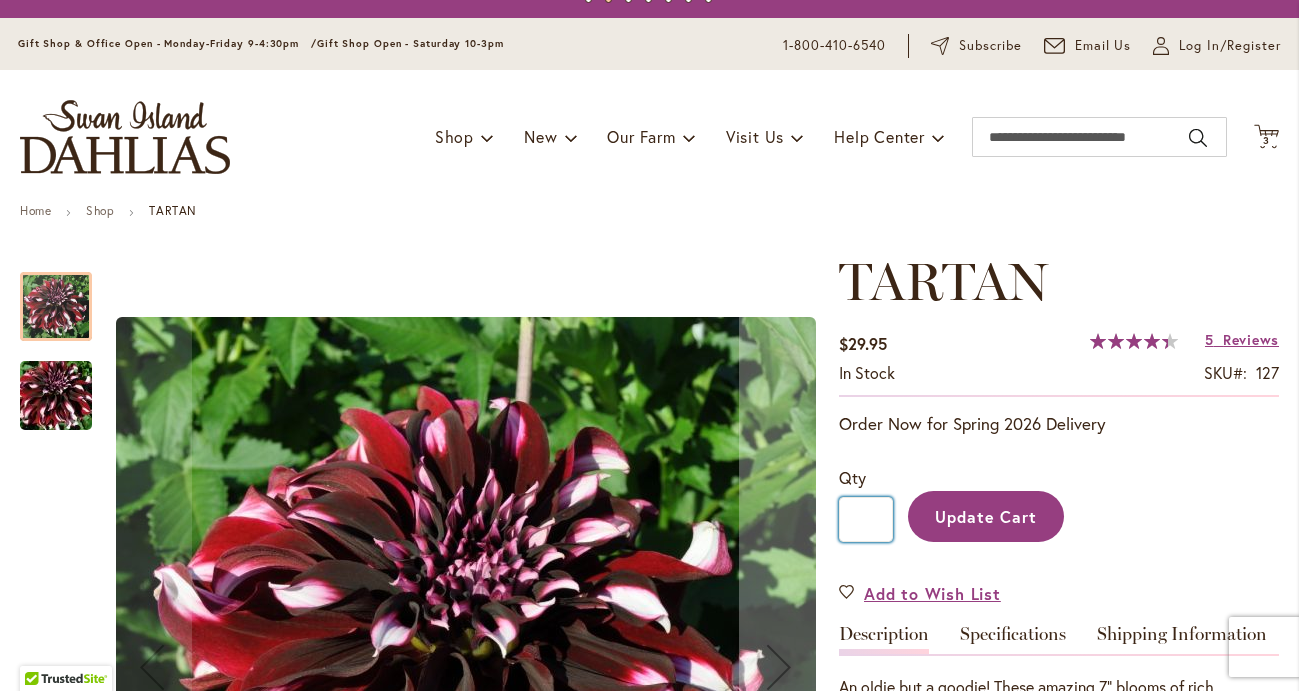 click on "*" at bounding box center (866, 519) 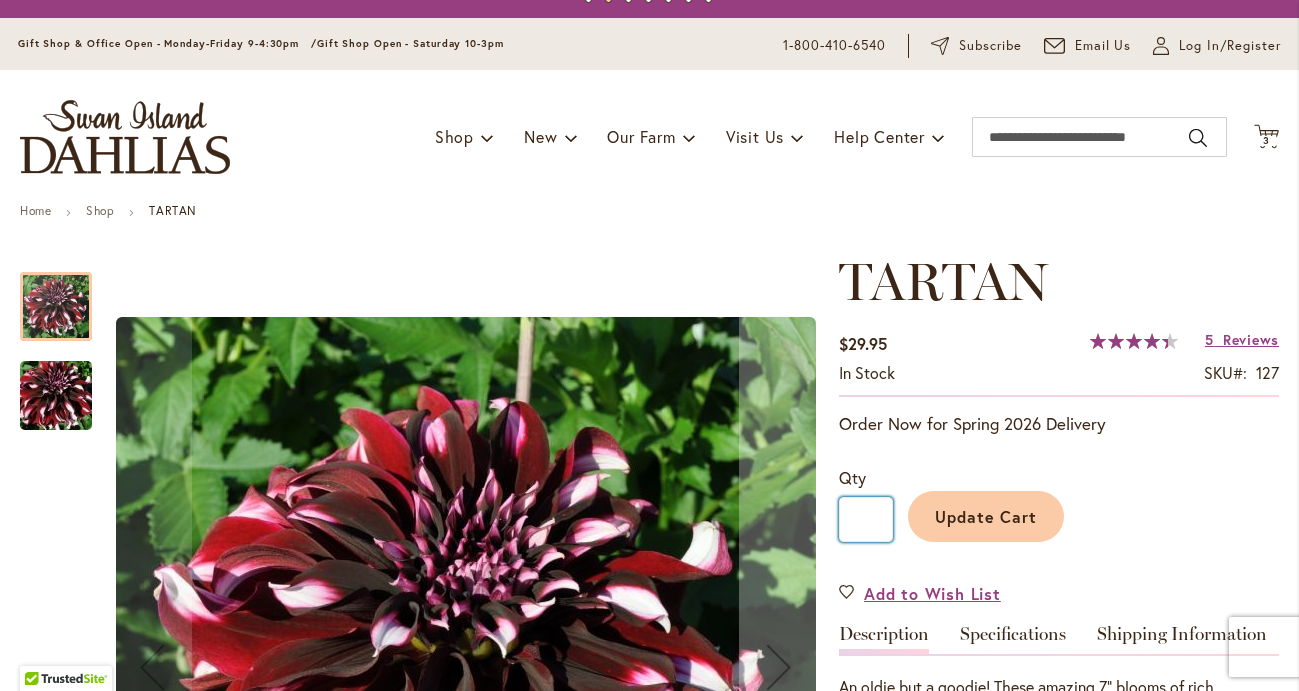 type on "*" 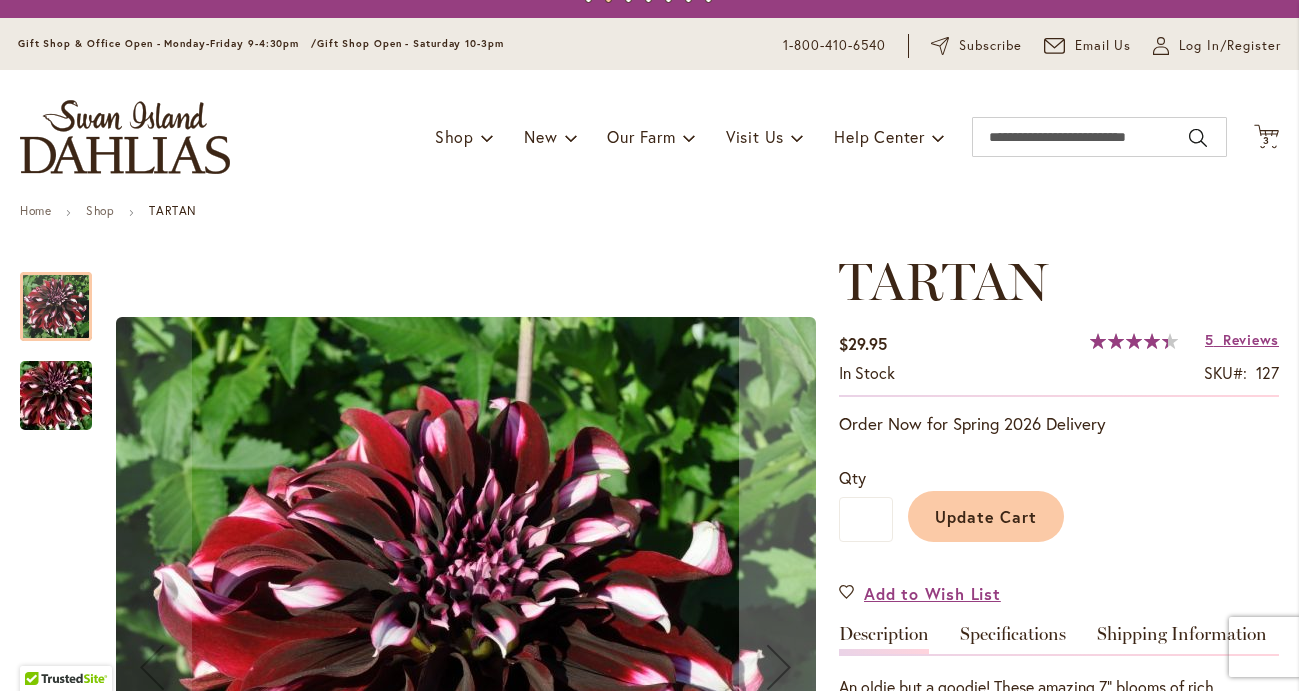 click on "Update Cart" at bounding box center (986, 516) 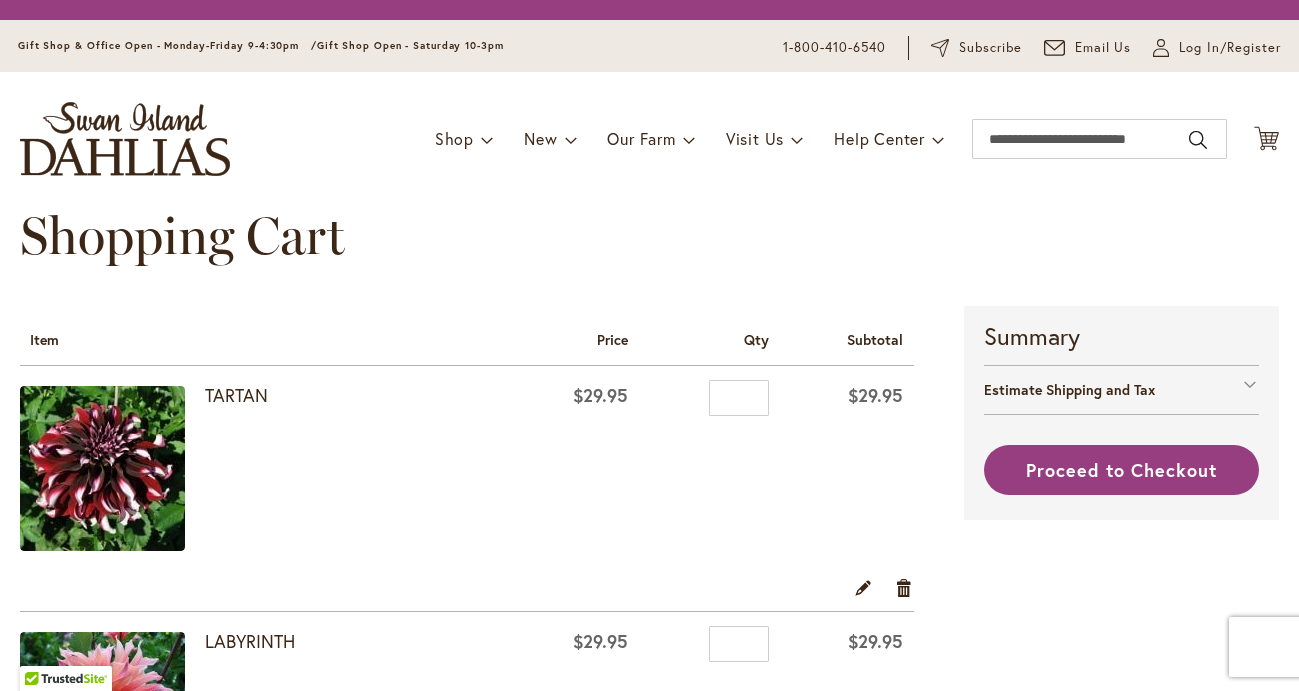 scroll, scrollTop: 0, scrollLeft: 0, axis: both 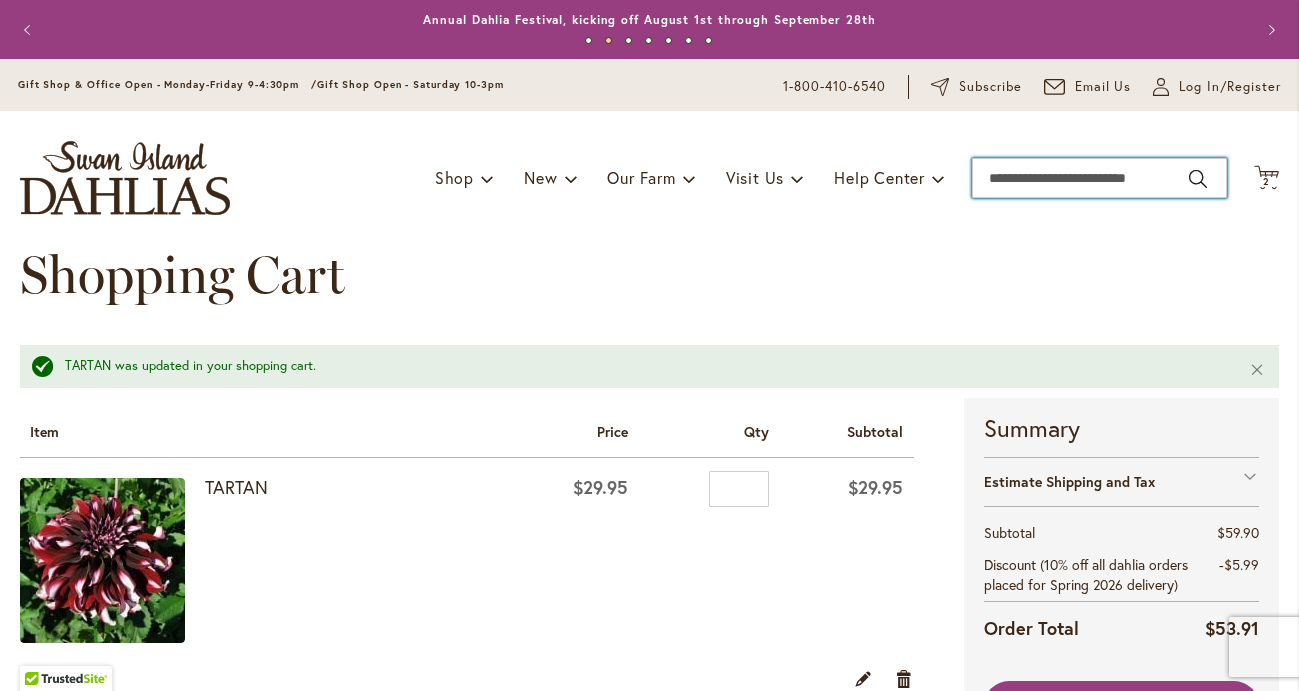 click on "Search" at bounding box center [1099, 178] 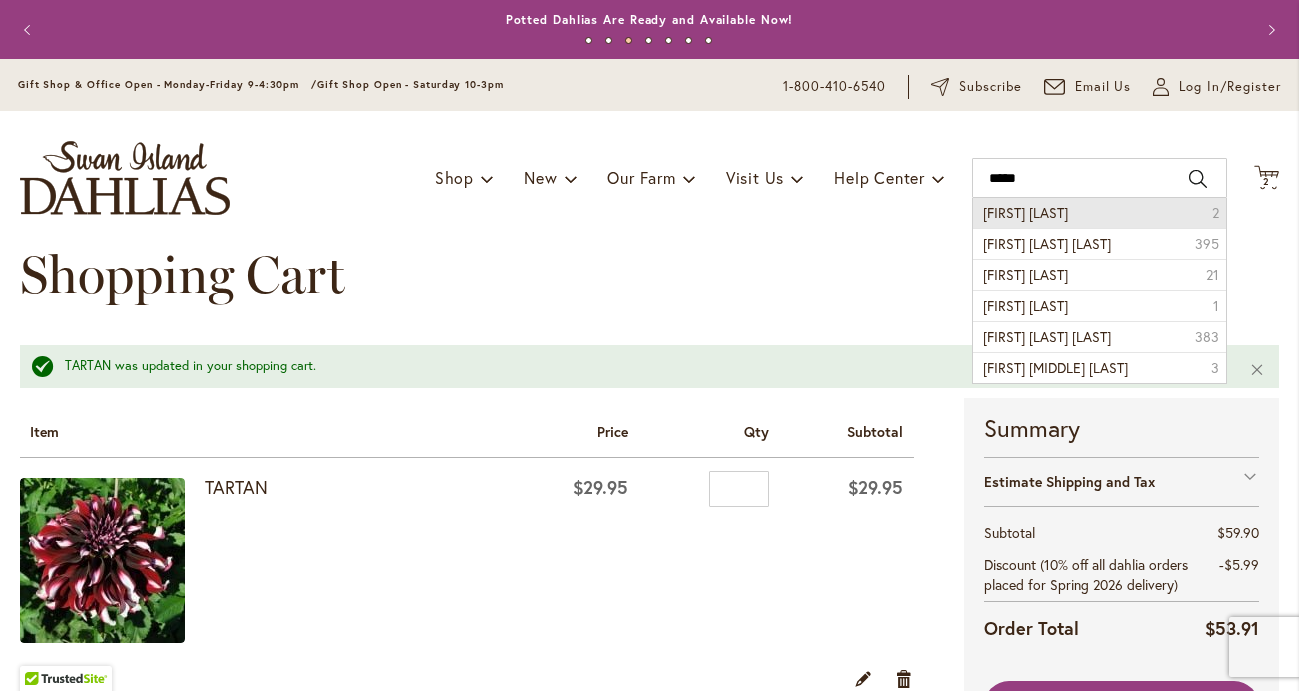 click on "[FIRST] [LAST] [NUMBER]" at bounding box center (1099, 213) 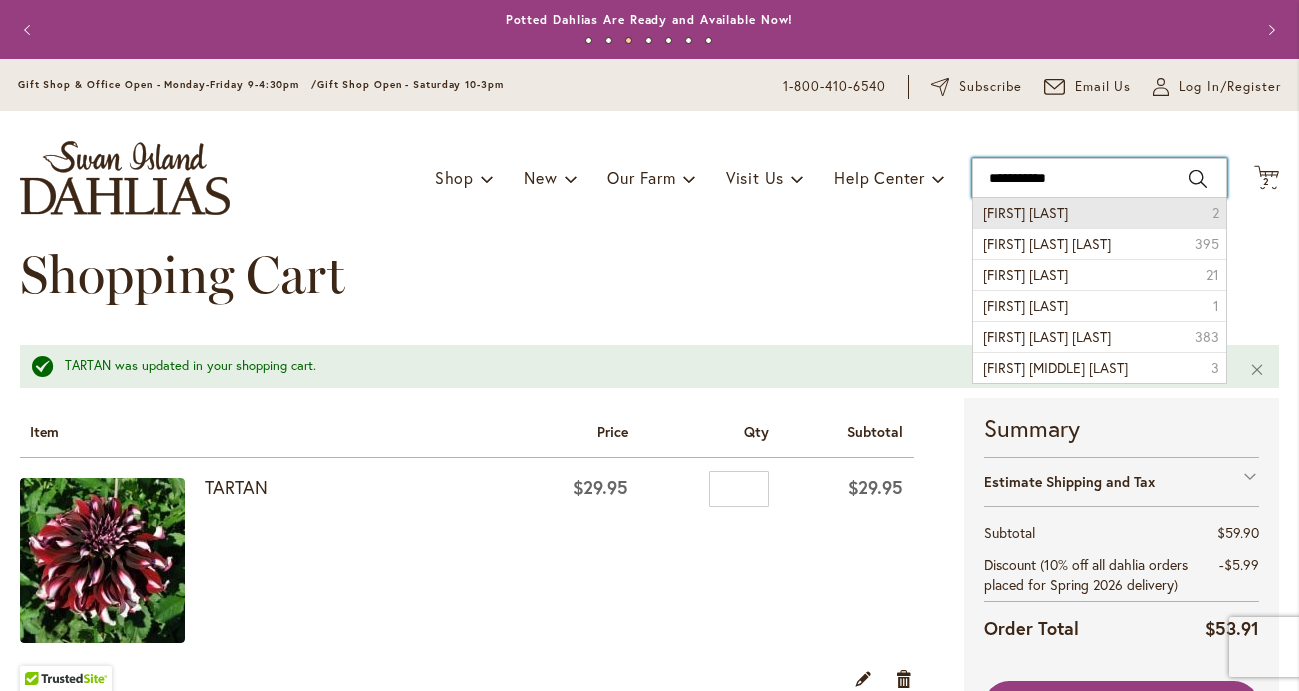 type on "**********" 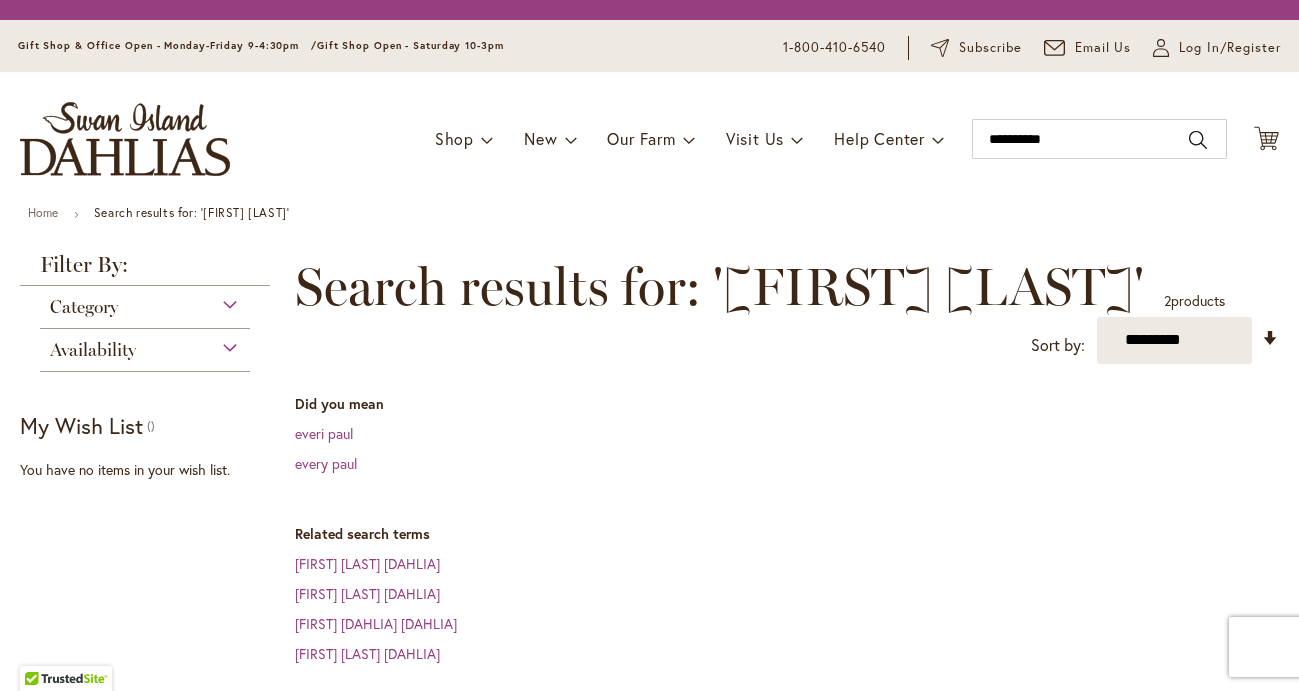 scroll, scrollTop: 0, scrollLeft: 0, axis: both 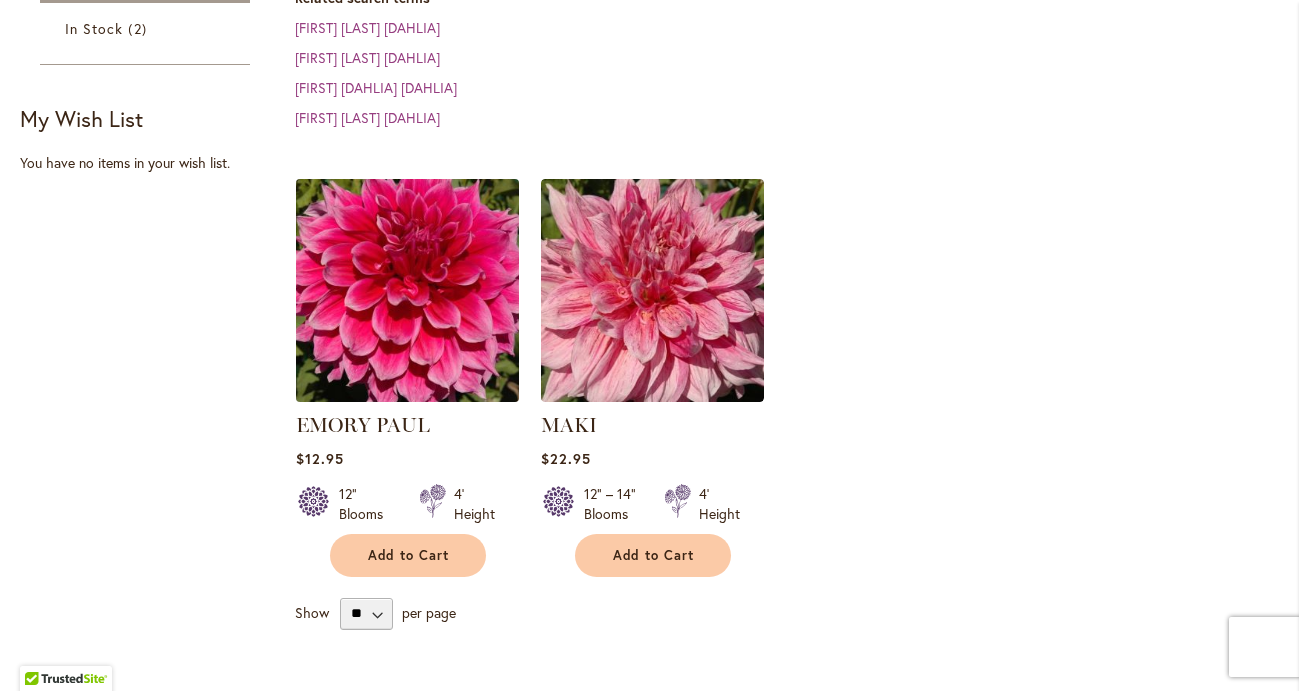 click at bounding box center [407, 290] 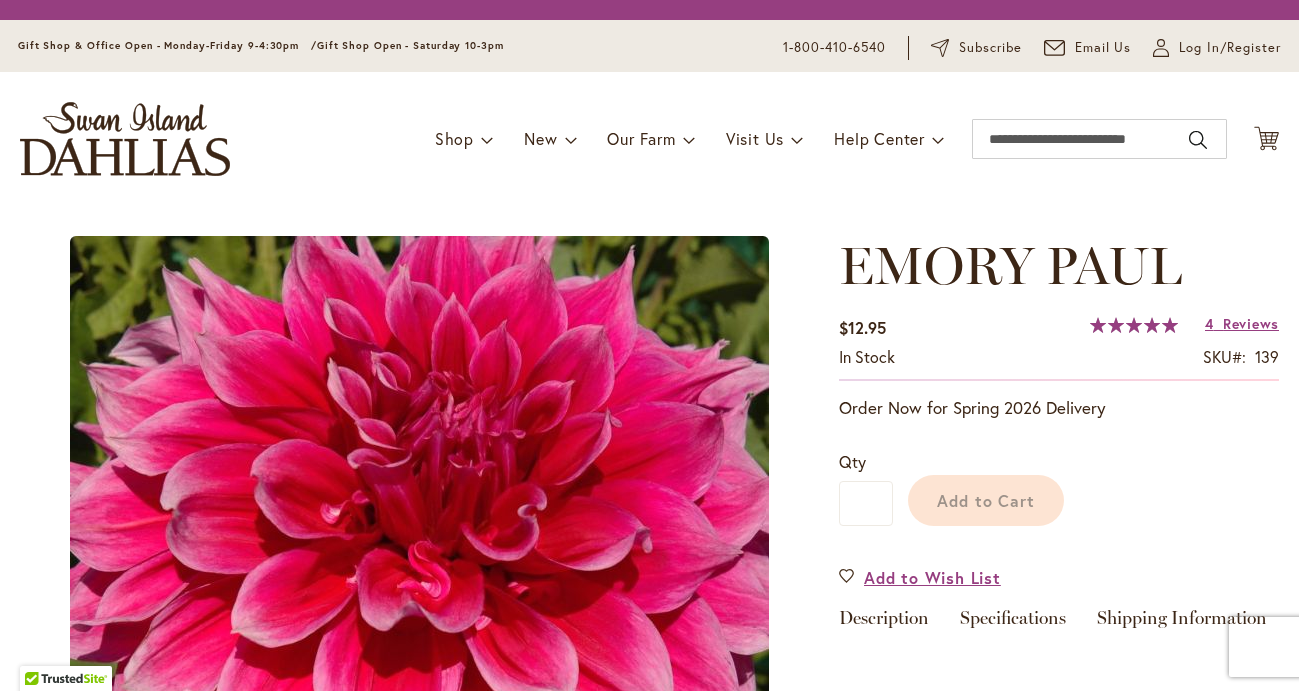 scroll, scrollTop: 0, scrollLeft: 0, axis: both 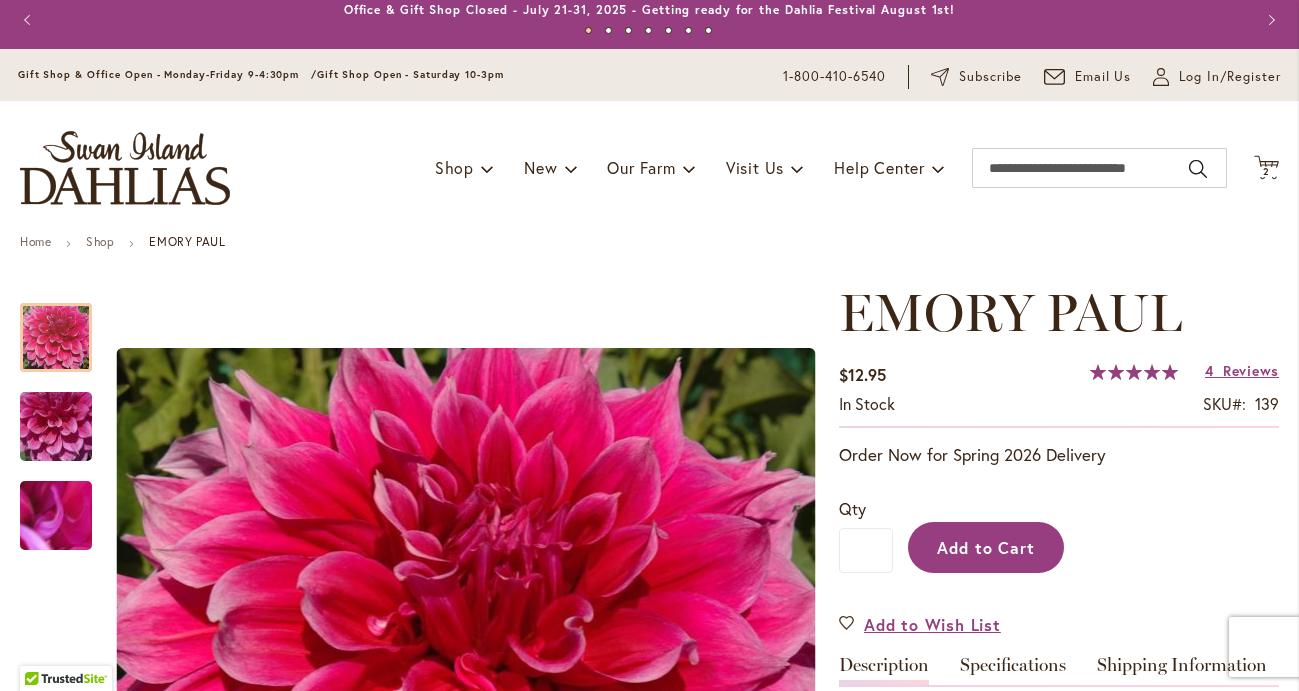 click on "Add to Cart" at bounding box center [986, 547] 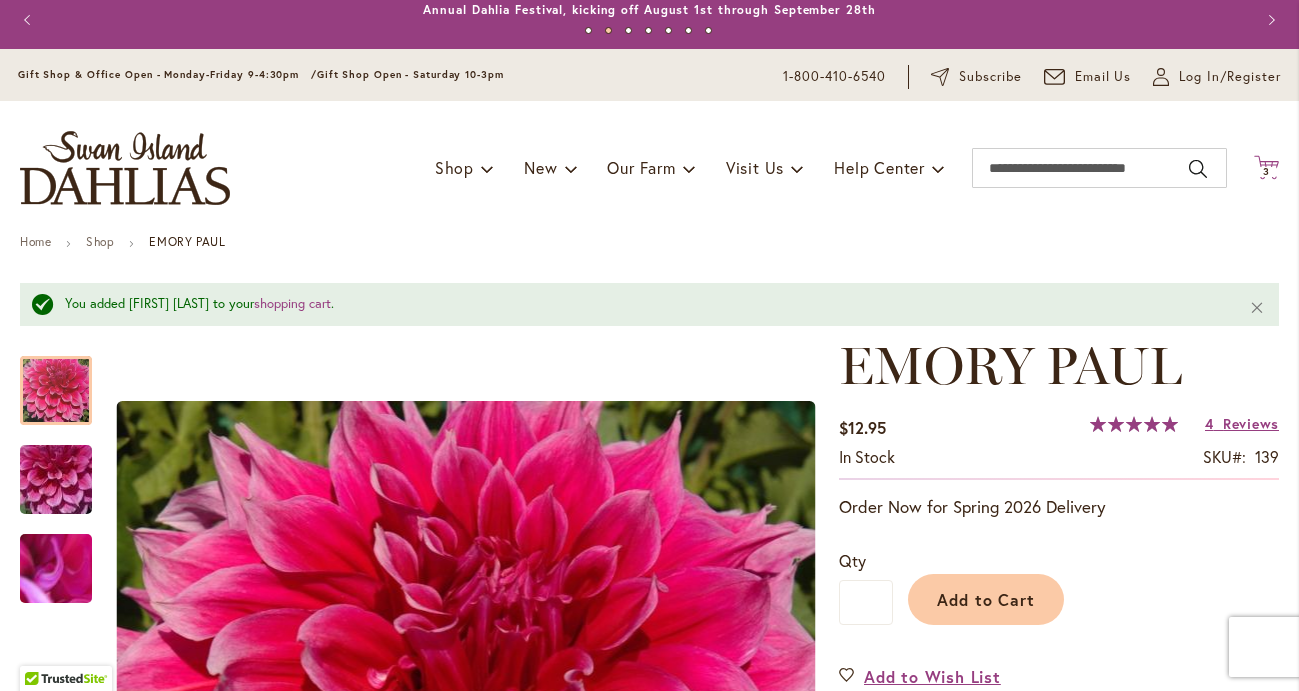 click on "3" at bounding box center (1266, 171) 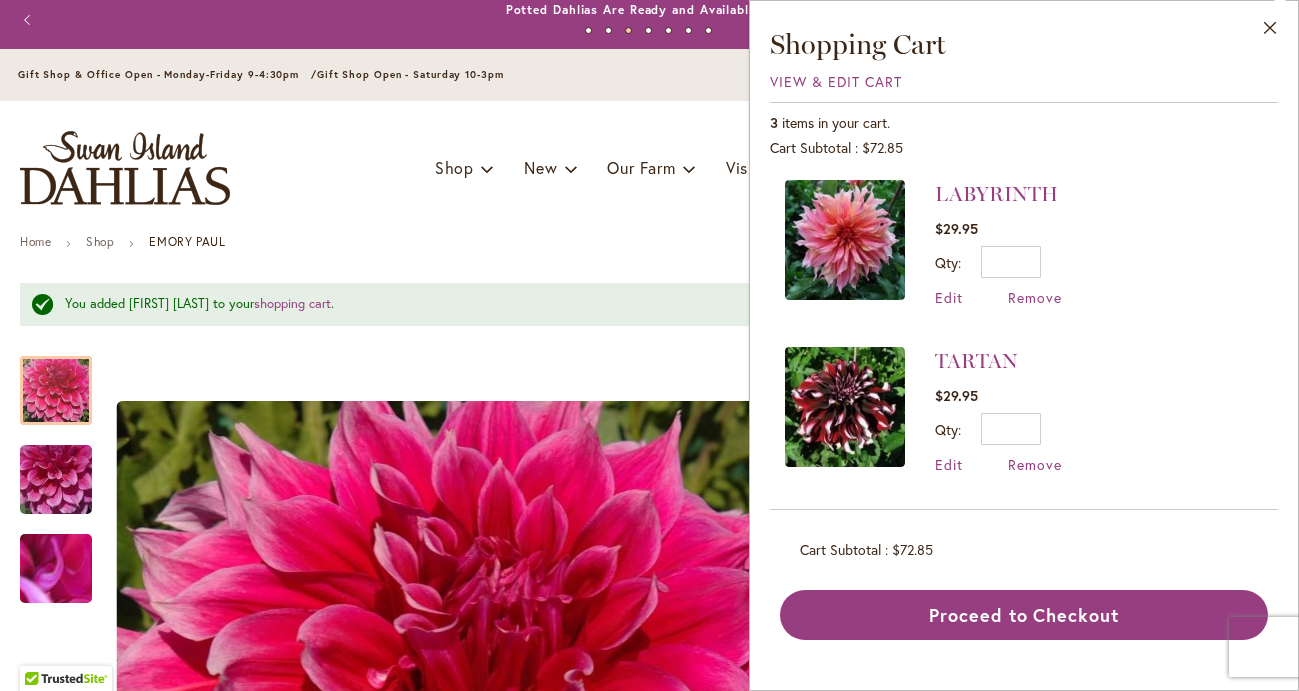 scroll, scrollTop: 170, scrollLeft: 0, axis: vertical 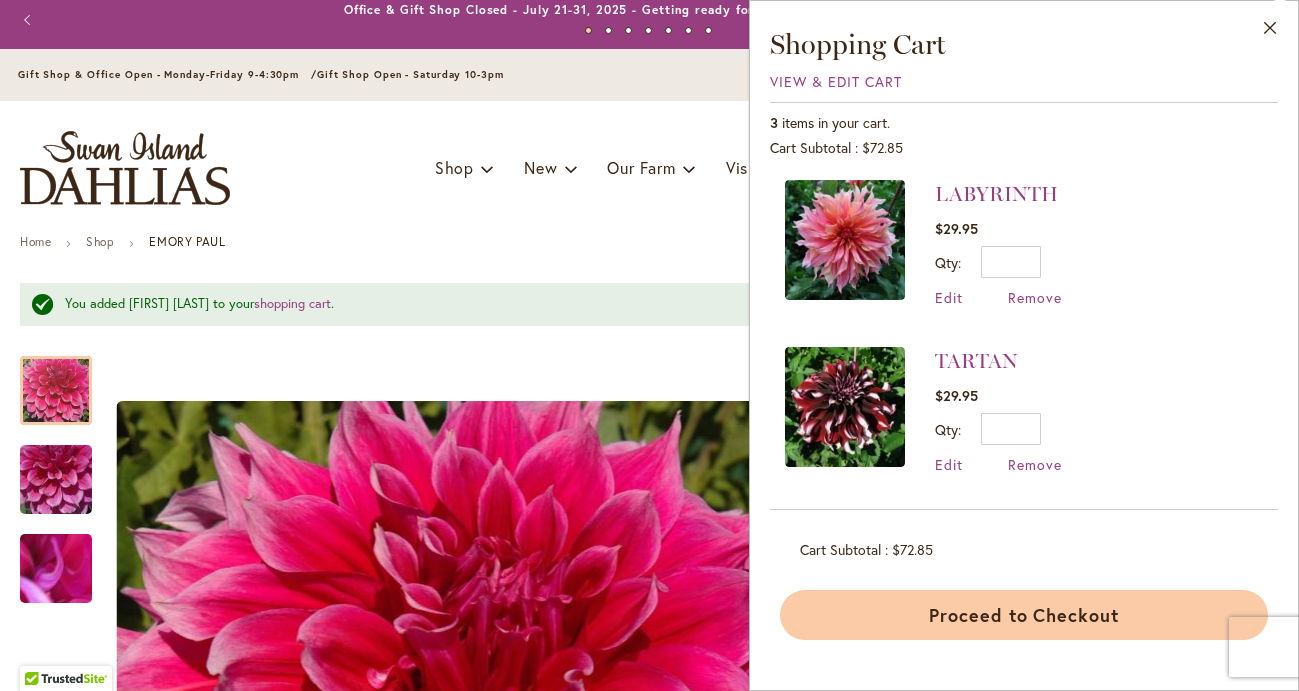 click on "Proceed to Checkout" at bounding box center (1024, 615) 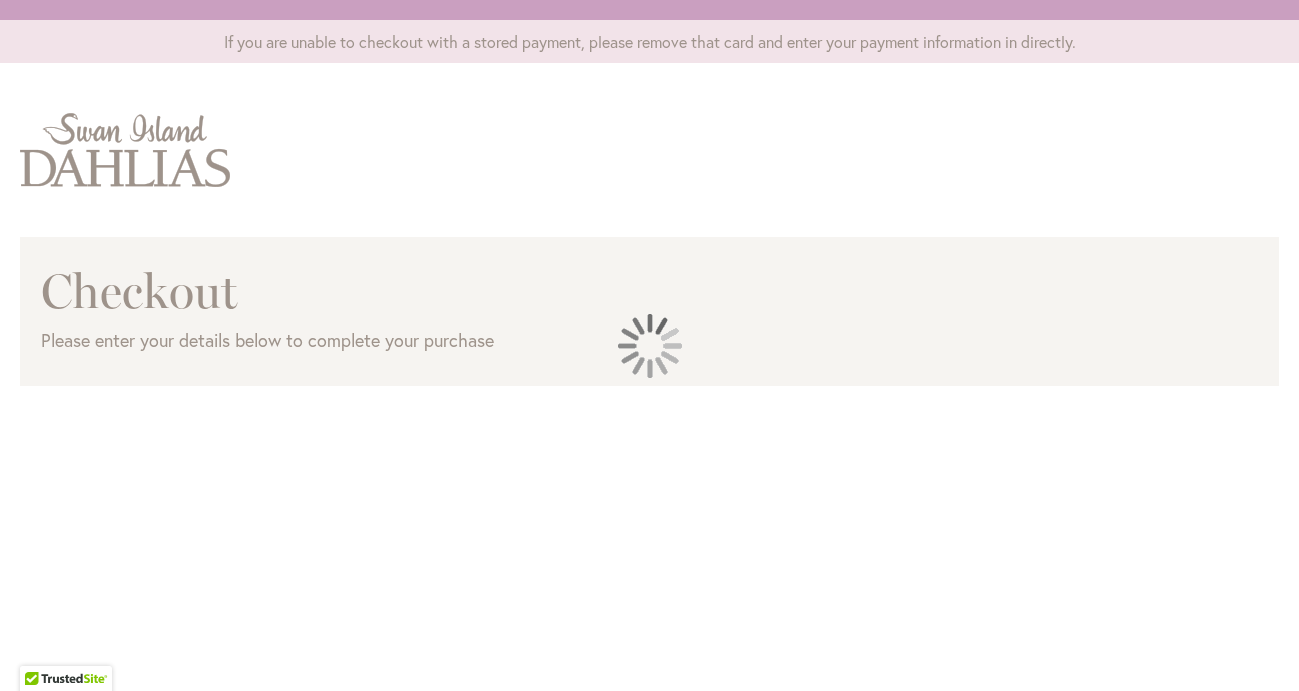 scroll, scrollTop: 0, scrollLeft: 0, axis: both 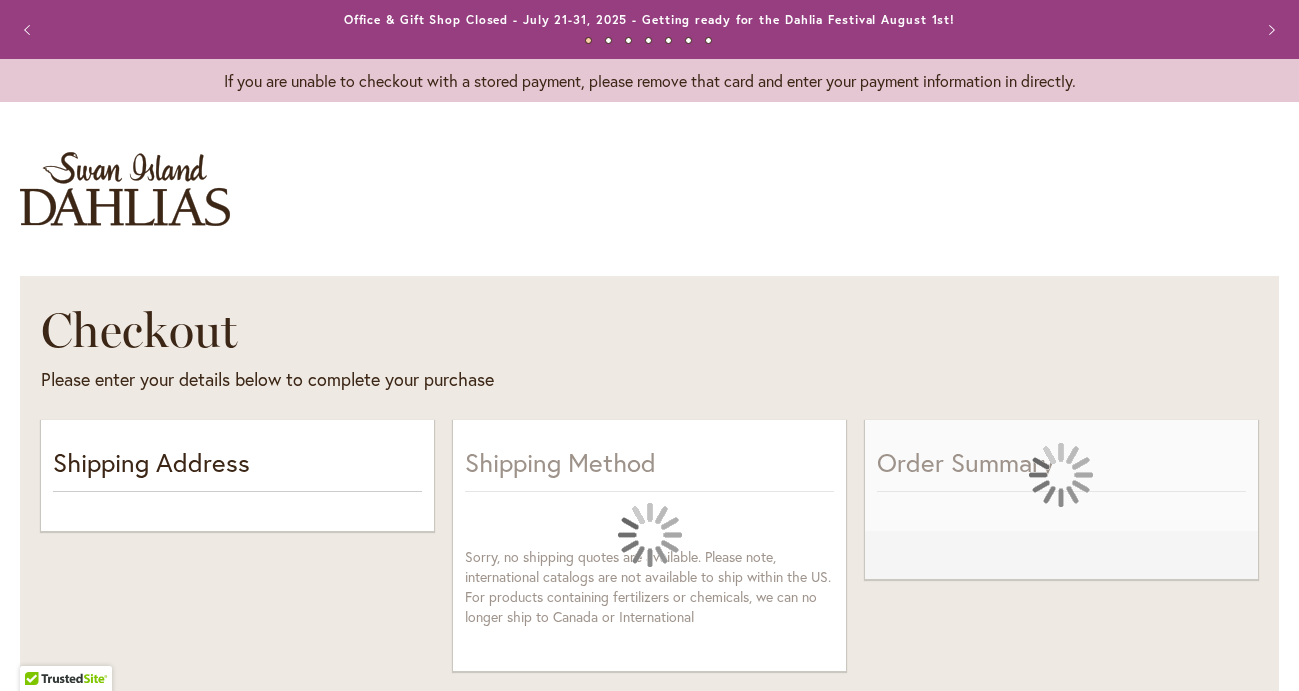 select on "**" 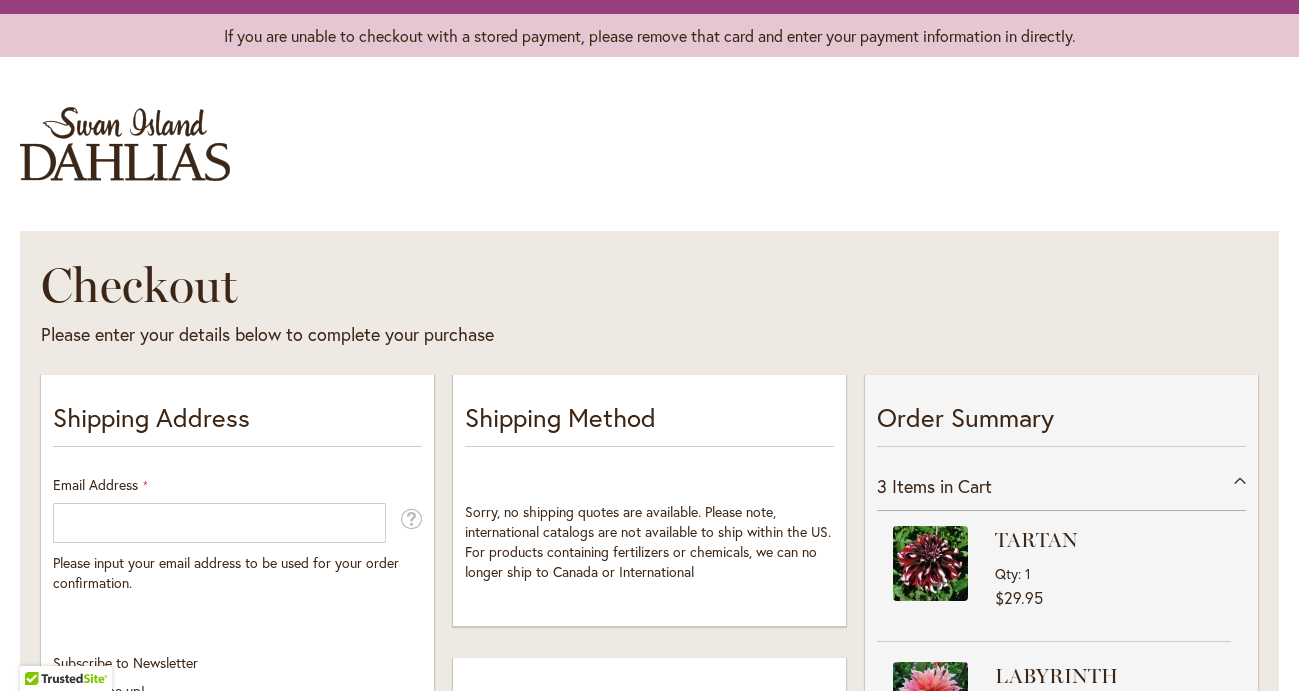scroll, scrollTop: 51, scrollLeft: 0, axis: vertical 